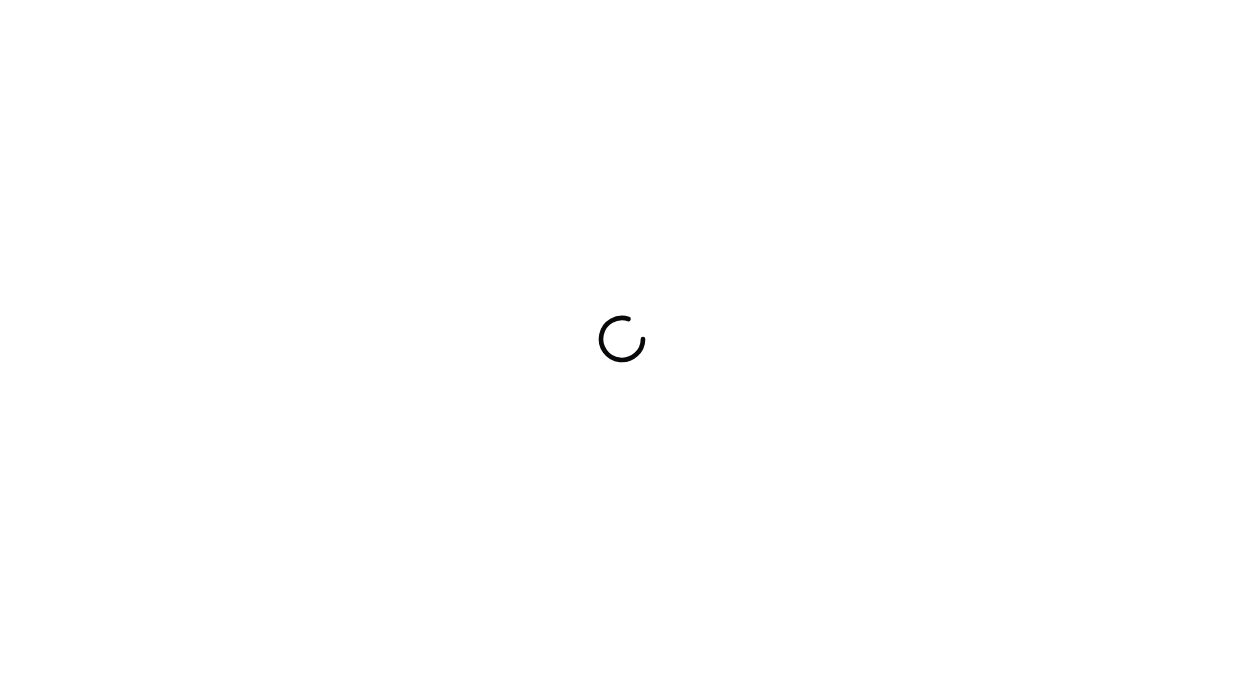 scroll, scrollTop: 0, scrollLeft: 0, axis: both 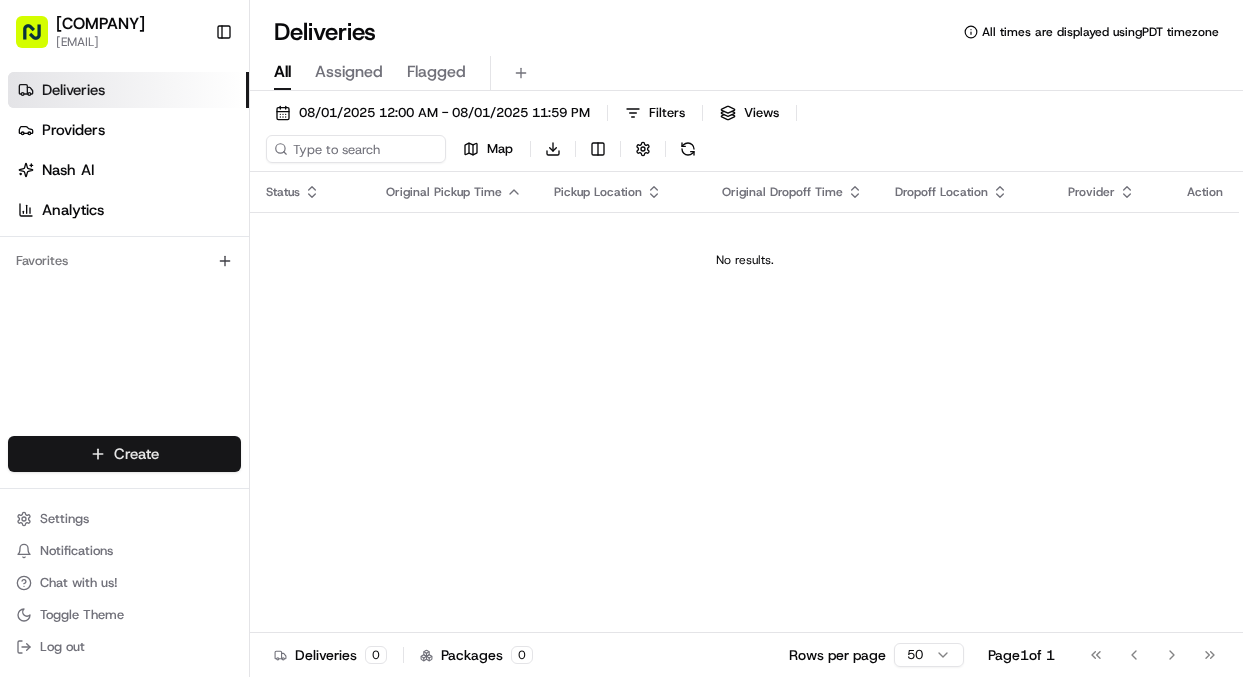click on "[NUMBER] [STREET], [CITY], [STATE] Acme Floral [EMAIL] Toggle Sidebar Deliveries Providers Nash AI Analytics Favorites Main Menu Members & Organization Organization Users Roles Preferences Customization Tracking Orchestration Automations Dispatch Strategy Locations Pickup Locations Dropoff Locations Billing Billing Refund Requests Integrations Notification Triggers Webhooks API Keys Request Logs Create Settings Notifications Chat with us! Toggle Theme Log out Deliveries All times are displayed using PDT timezone All Assigned Flagged [DATE] [TIME] - [DATE] [TIME] Filters Views Map Download Status Original Pickup Time Pickup Location Original Dropoff Time Dropoff Location Provider Action No results. Deliveries 0 Packages 0 Rows per page 50 Page 1 of 1 Go to first page Go to previous page Go to next page Go to last page" at bounding box center (621, 338) 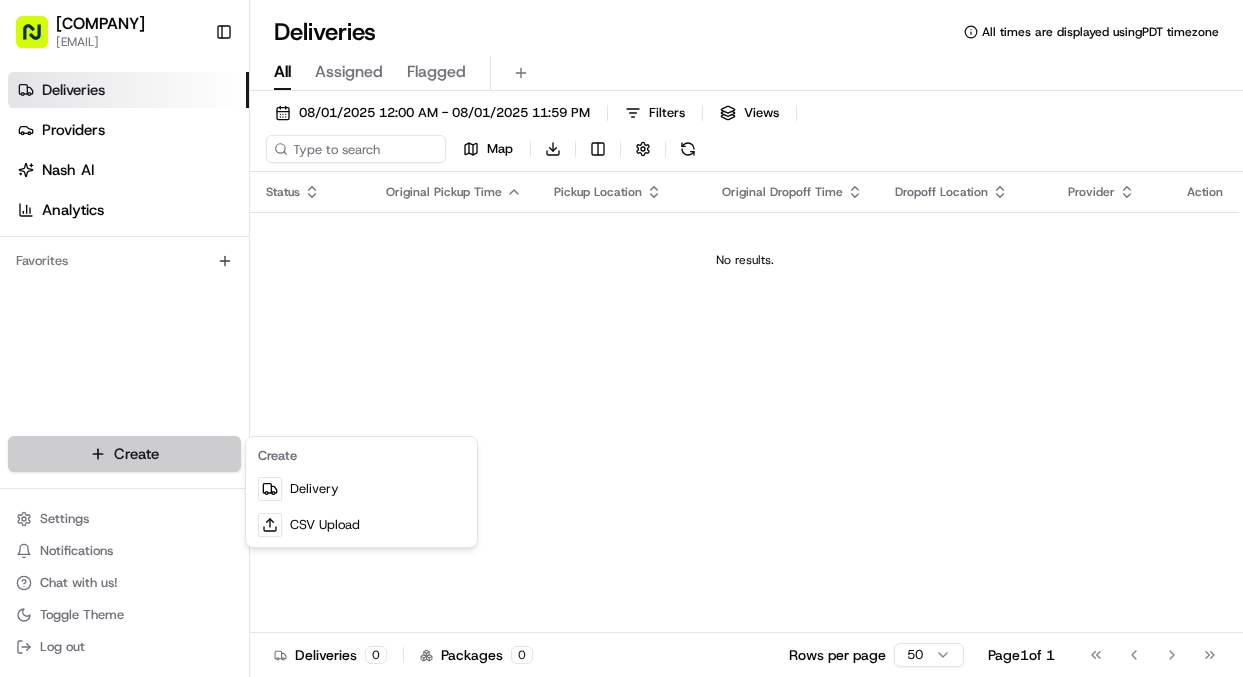 scroll, scrollTop: 0, scrollLeft: 0, axis: both 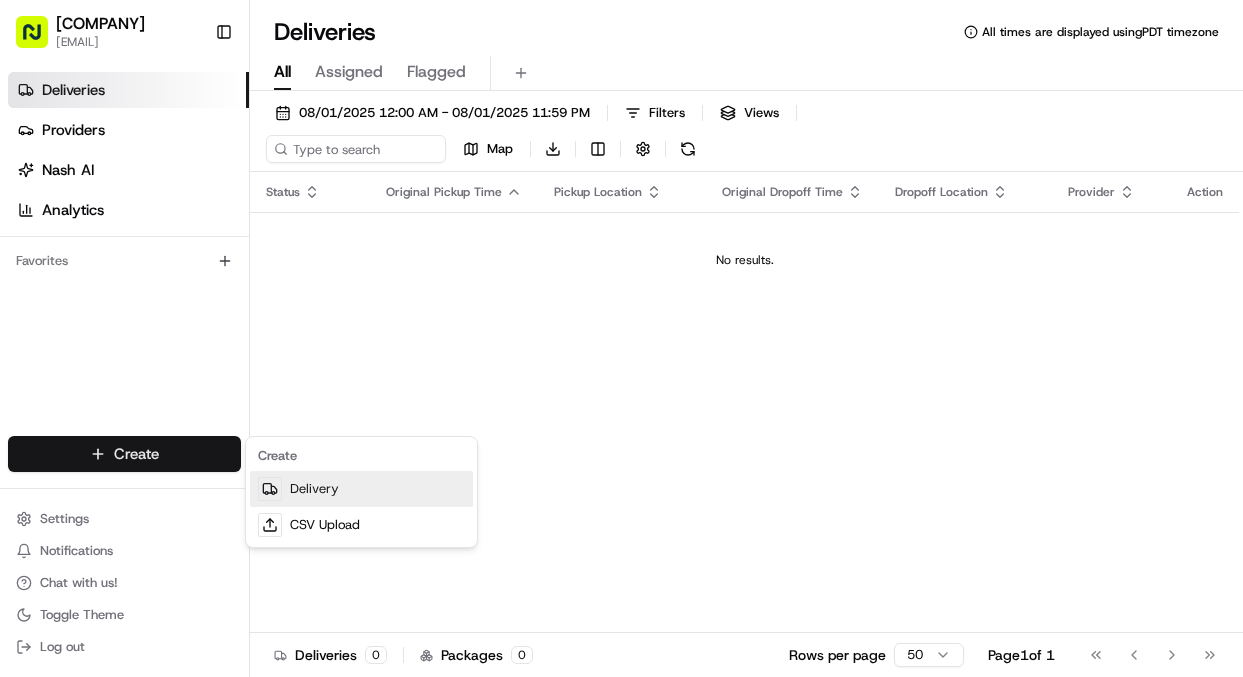click on "Delivery" at bounding box center (361, 489) 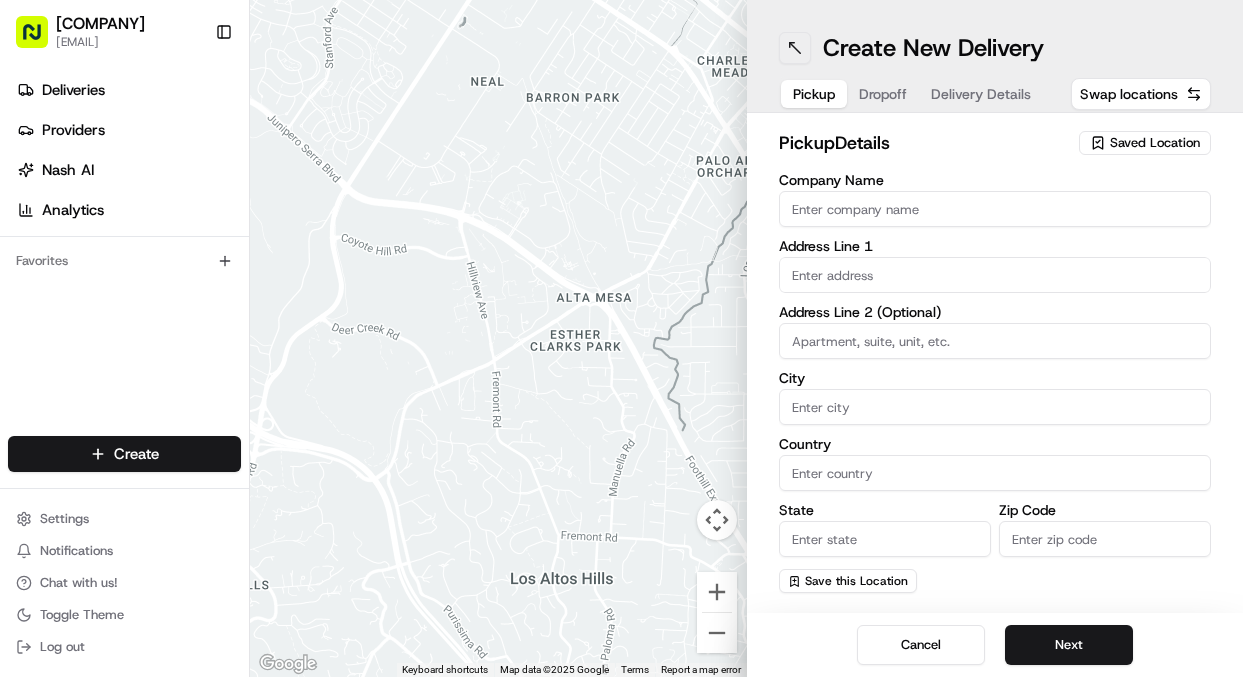 click at bounding box center [795, 48] 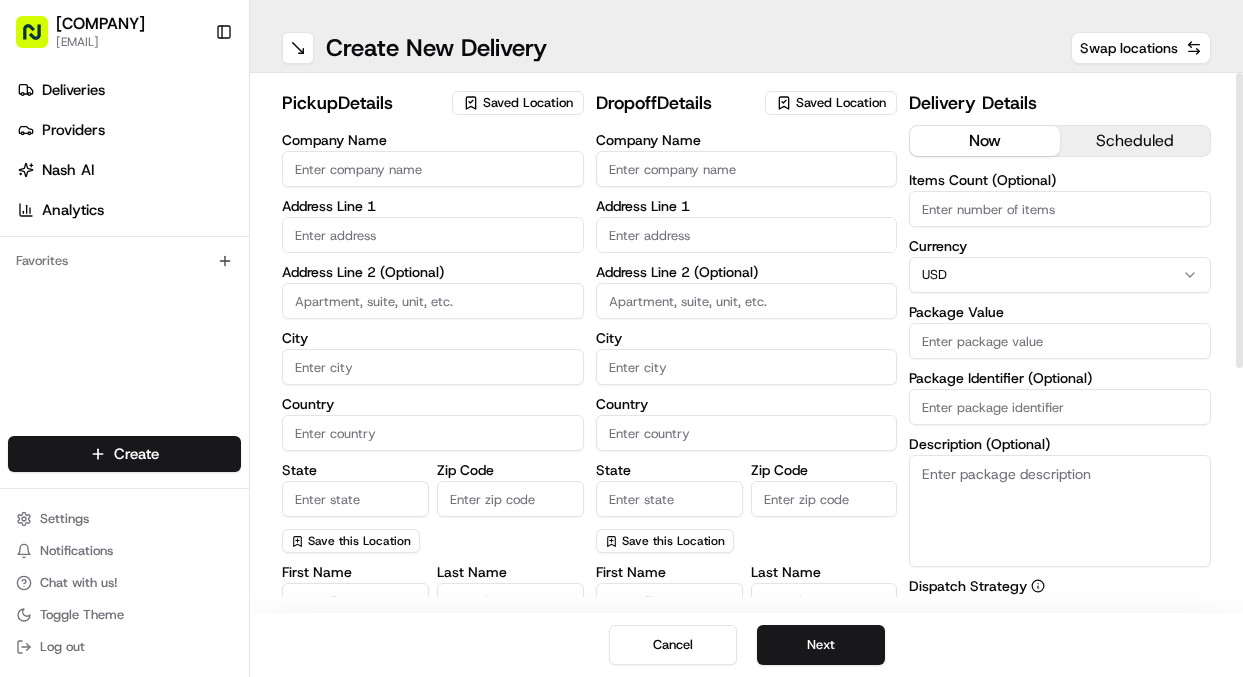 click on "Saved Location" at bounding box center [528, 103] 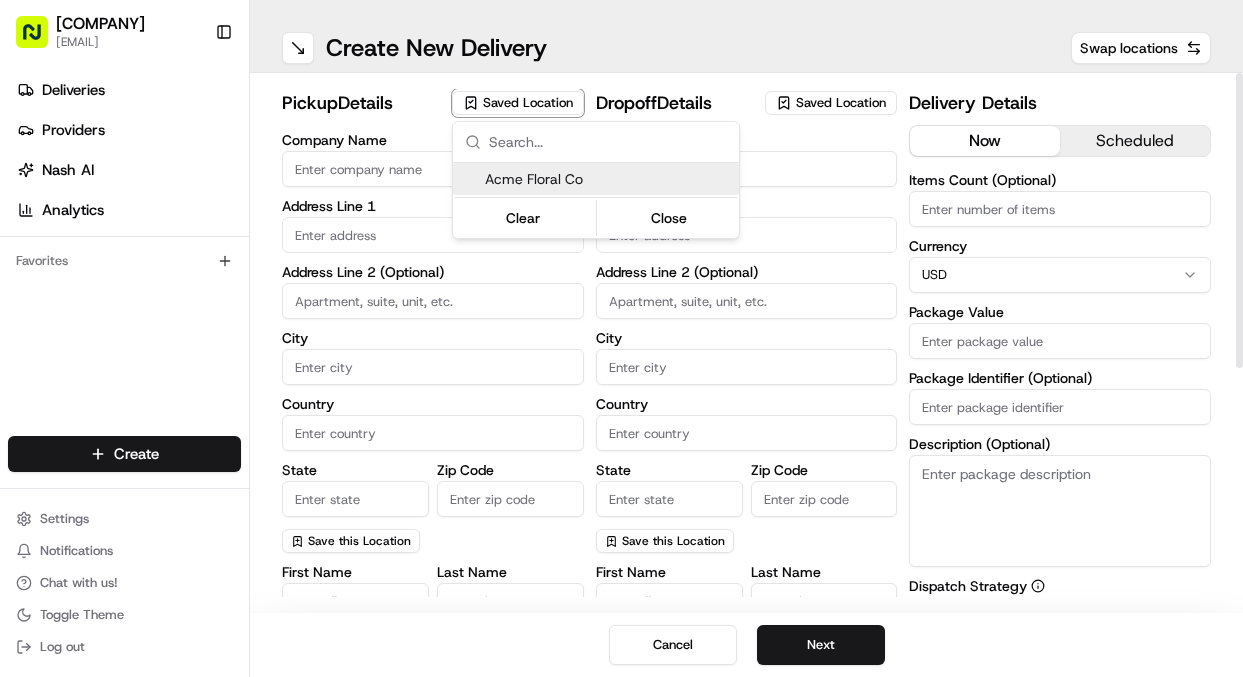 scroll, scrollTop: 0, scrollLeft: 0, axis: both 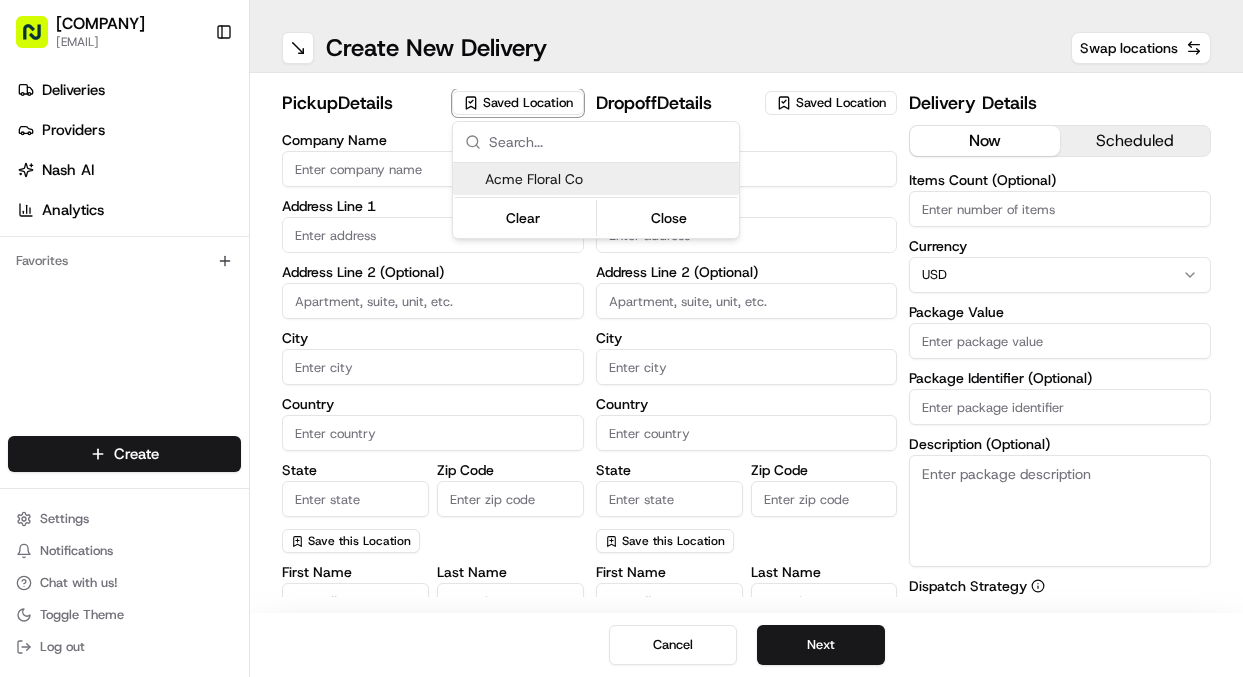click on "Acme Floral Co" at bounding box center [608, 179] 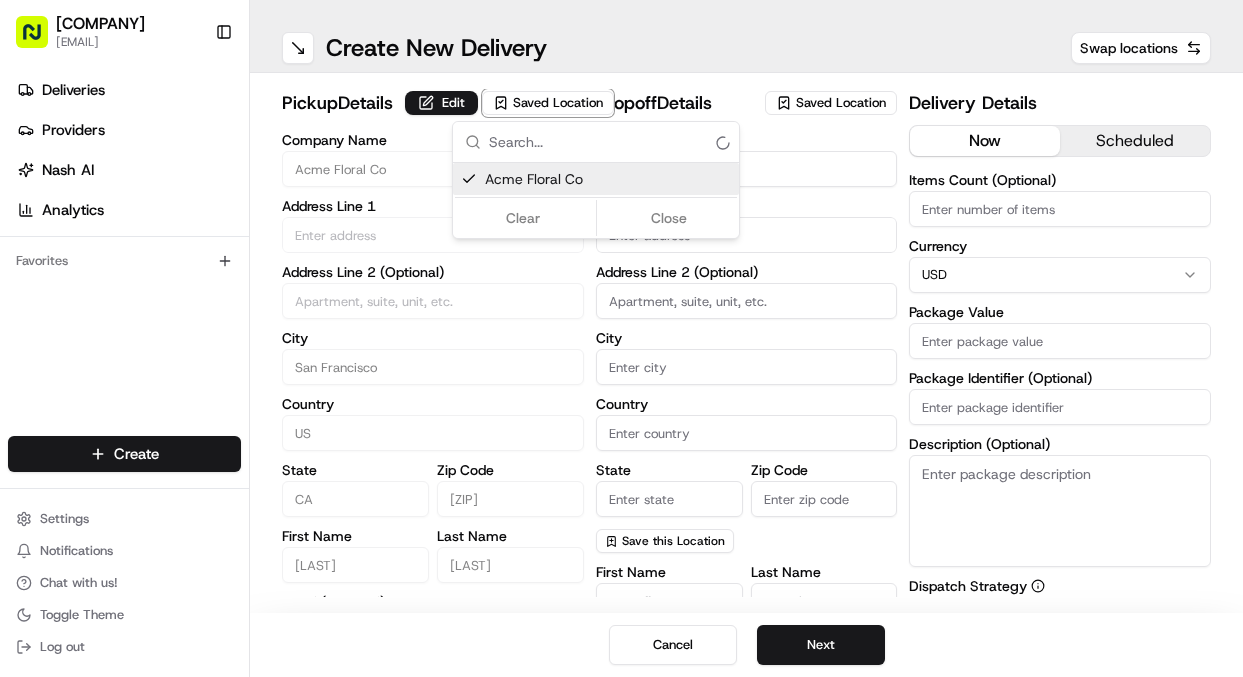type on "[NUMBER] [STREET]" 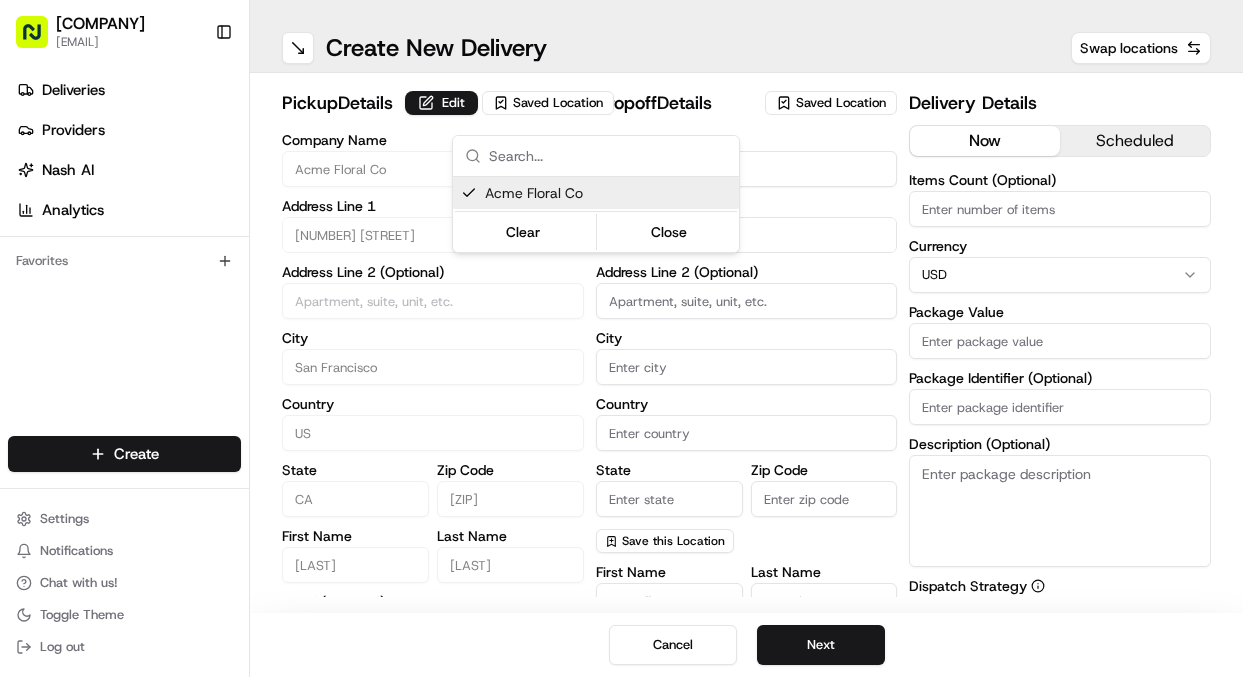 click on "[NUMBER] [STREET], [CITY], [STATE] Acme Floral [EMAIL] Toggle Sidebar Deliveries Providers Nash AI Analytics Favorites Main Menu Members & Organization Organization Users Roles Preferences Customization Tracking Orchestration Automations Dispatch Strategy Locations Pickup Locations Dropoff Locations Billing Billing Refund Requests Integrations Notification Triggers Webhooks API Keys Request Logs Create Settings Notifications Chat with us! Toggle Theme Log out ← Move left → Move right ↑ Move up ↓ Move down + Zoom in - Zoom out Home Jump left by 75% End Jump right by 75% Page Up Jump up by 75% Page Down Jump down by 75% Map Data Map data ©2025 Google Map data ©2025 Google 2 m Click to toggle between metric and imperial units Terms Create New Delivery Swap locations pickup Details Edit Saved Location Company Name Acme Floral Co Address Line 1 [NUMBER] [STREET] Address Line 2 (Optional) City [CITY] Country US State CA Zip Code [POSTAL CODE] First Name [FIRST] Last Name [LAST] Email (Optional) US Advanced" at bounding box center [621, 338] 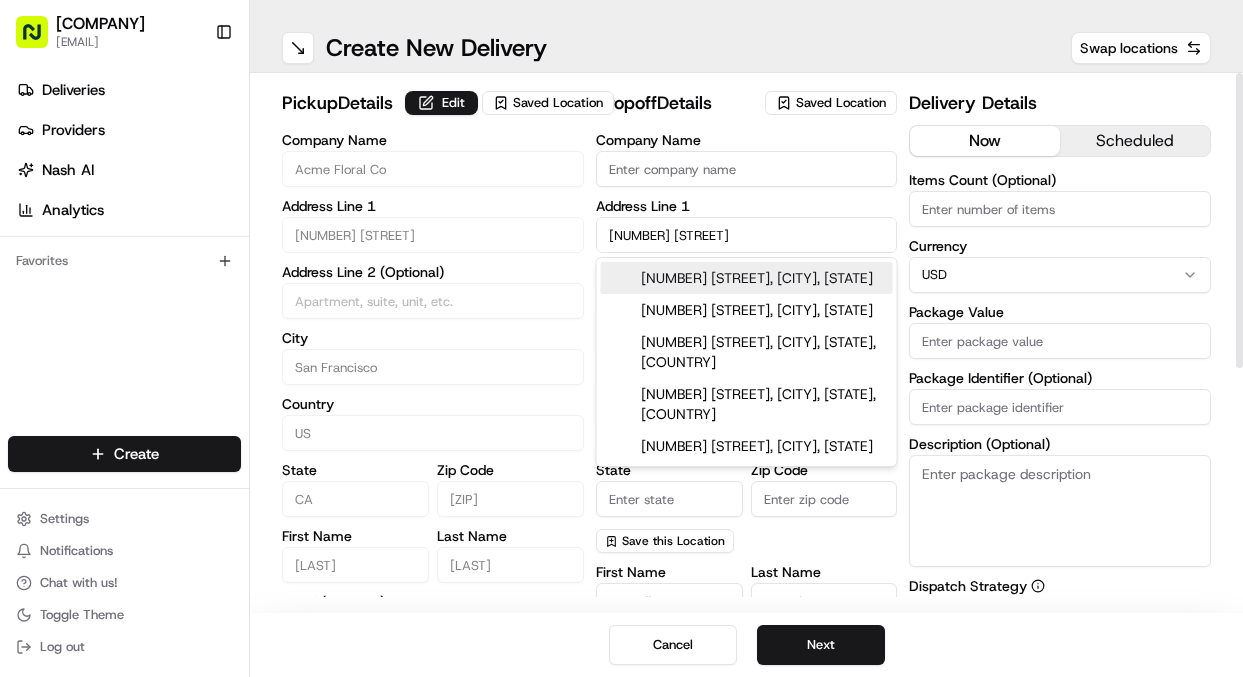 click on "[NUMBER] [STREET], [CITY], [STATE]" at bounding box center (747, 278) 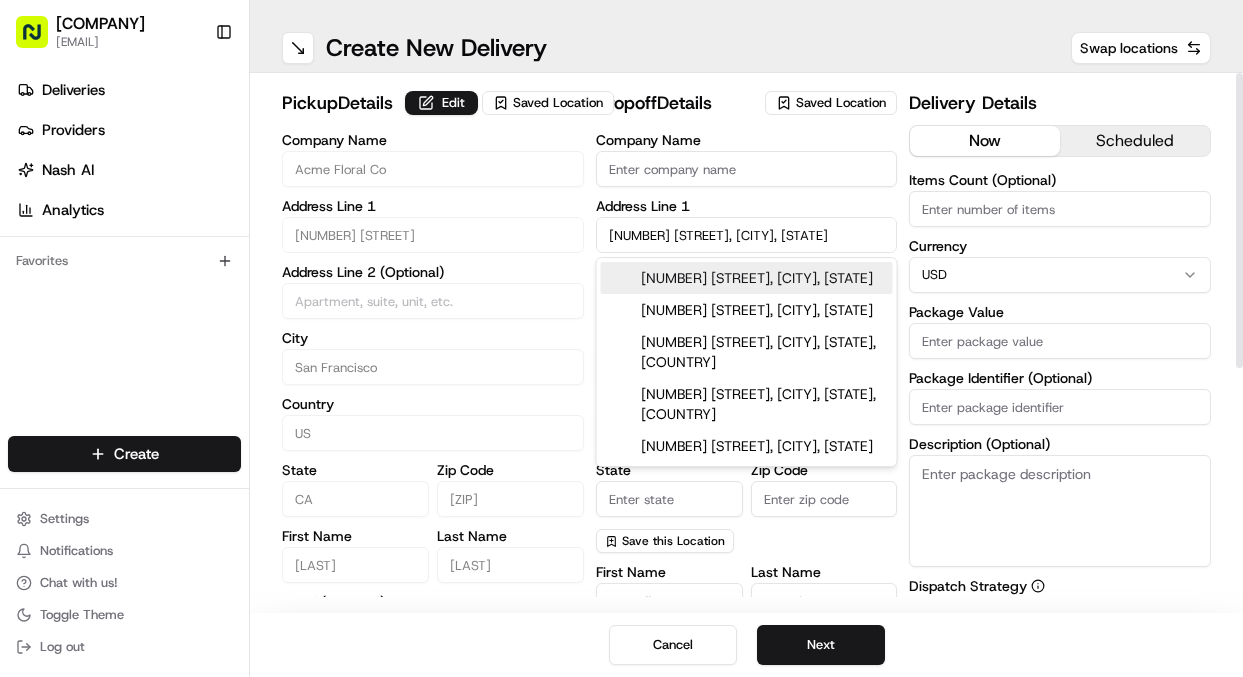 type on "[NUMBER] [STREET], [CITY], [STATE], [COUNTRY]" 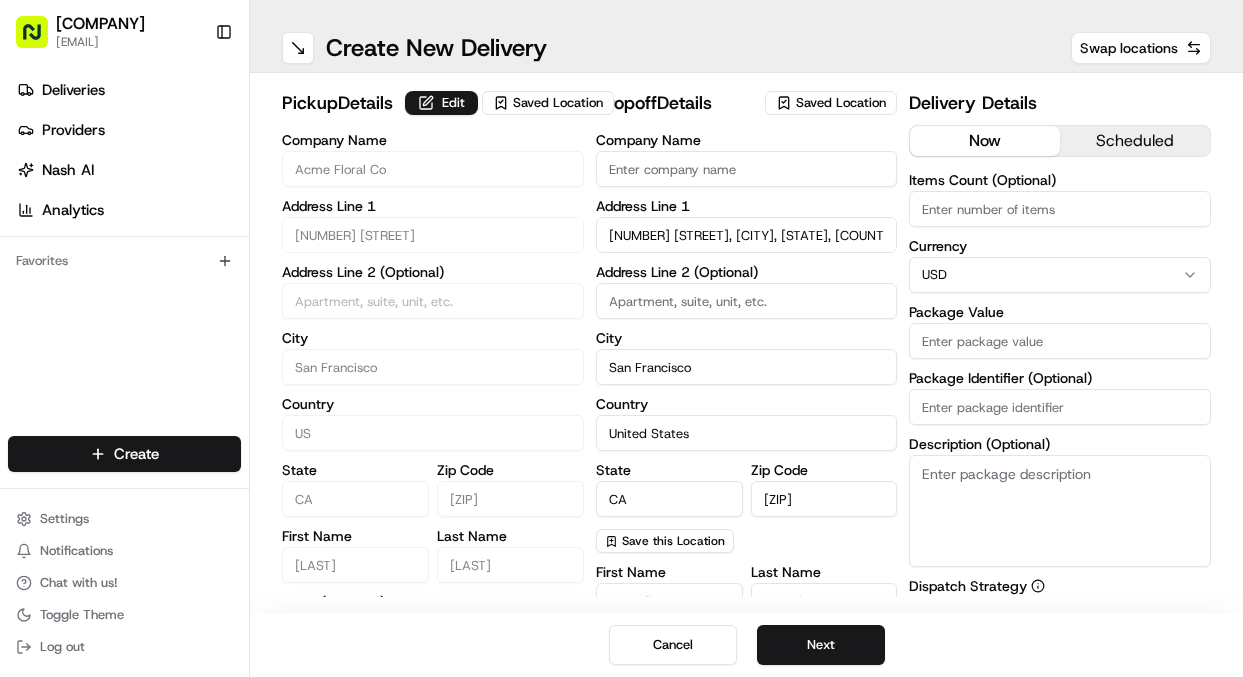 type on "[NUMBER] [STREET]" 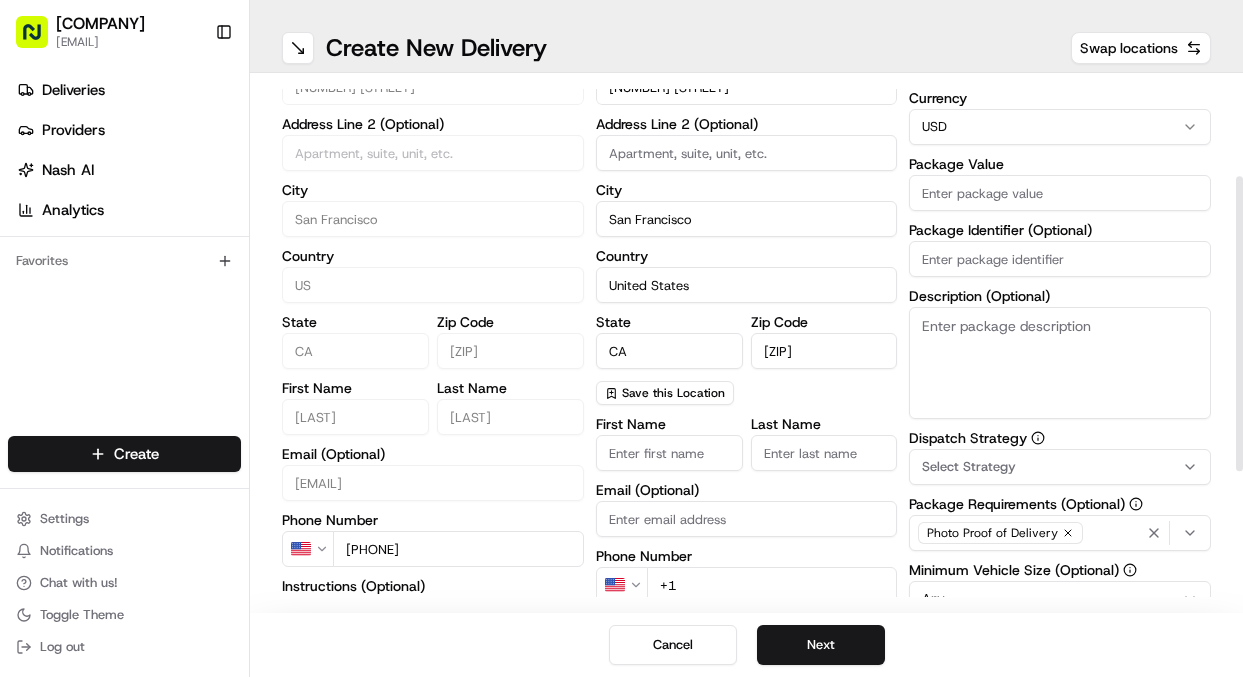 scroll, scrollTop: 182, scrollLeft: 0, axis: vertical 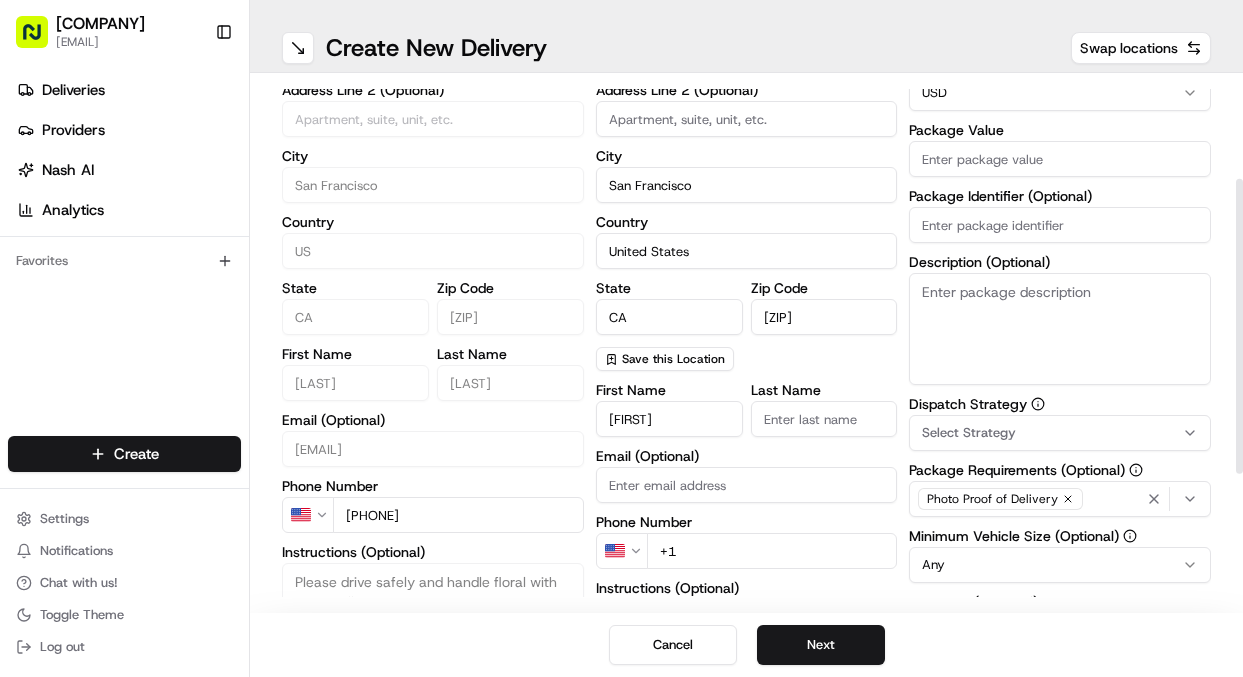 type on "[FIRST]" 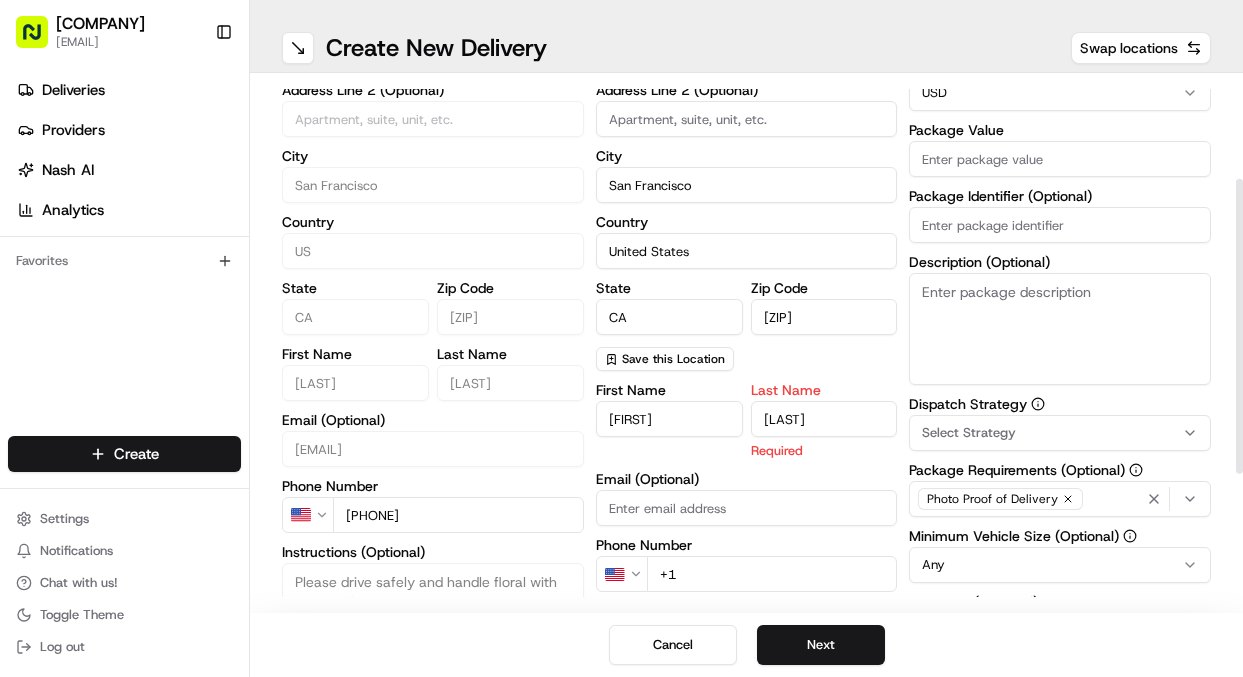 type on "[LAST]" 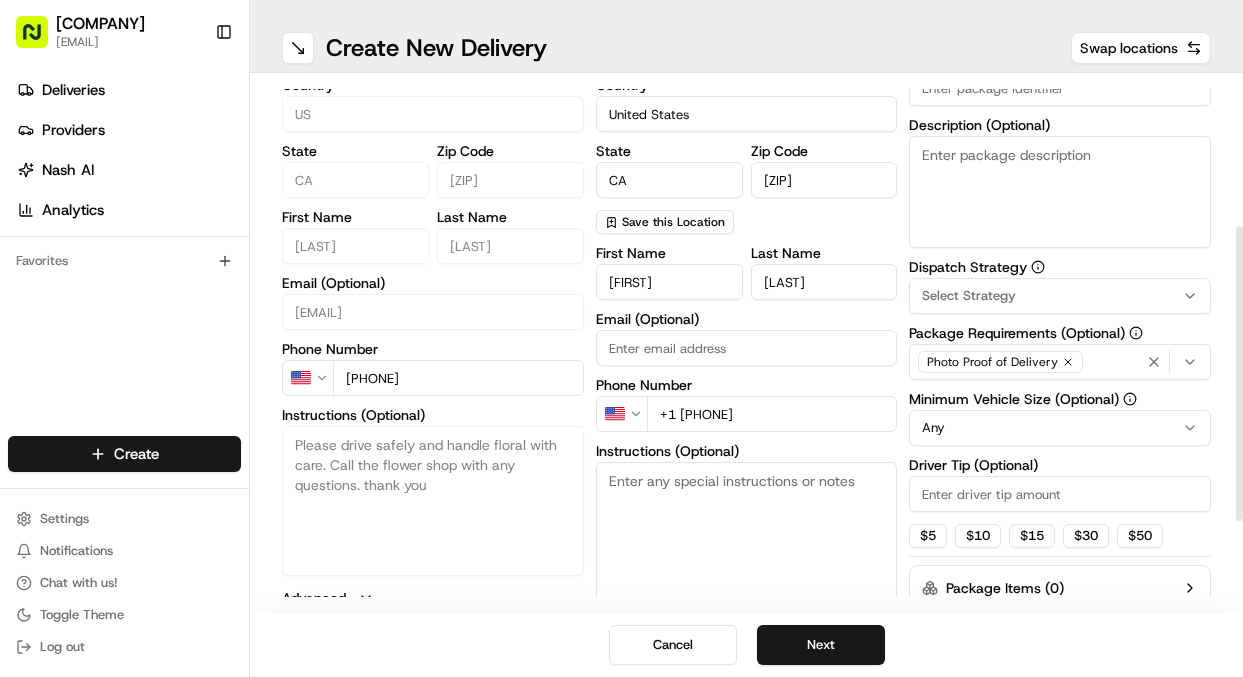 scroll, scrollTop: 332, scrollLeft: 0, axis: vertical 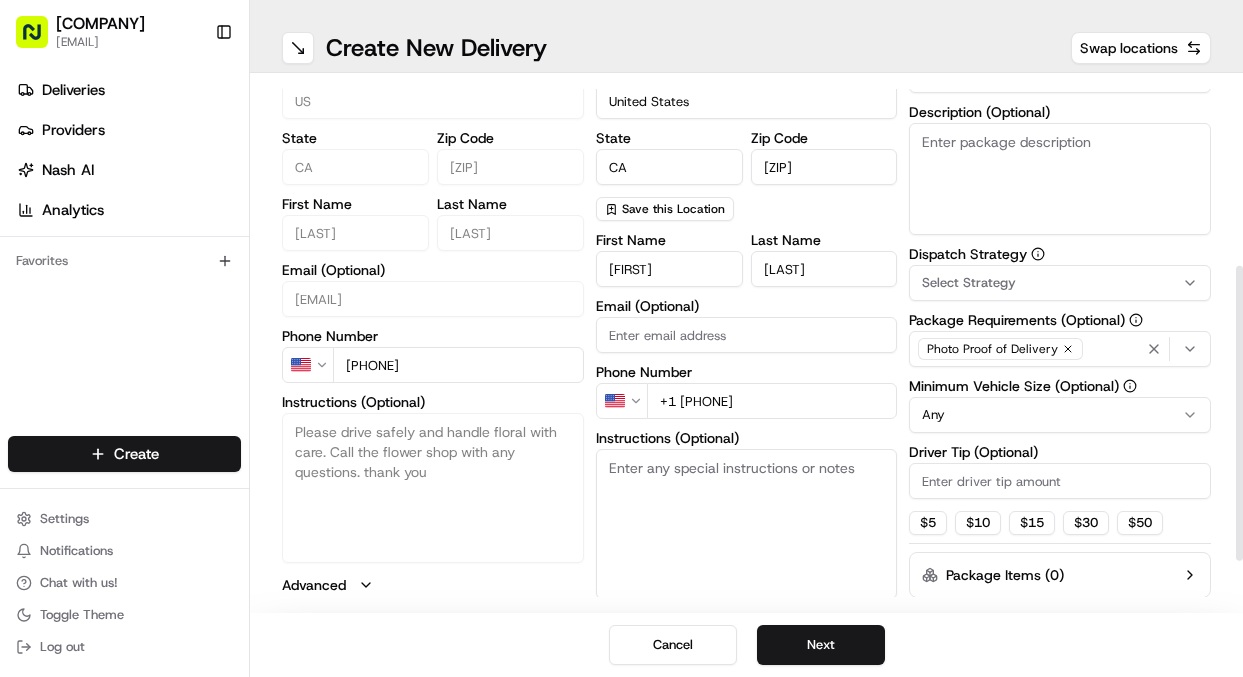 type on "+1 [PHONE]" 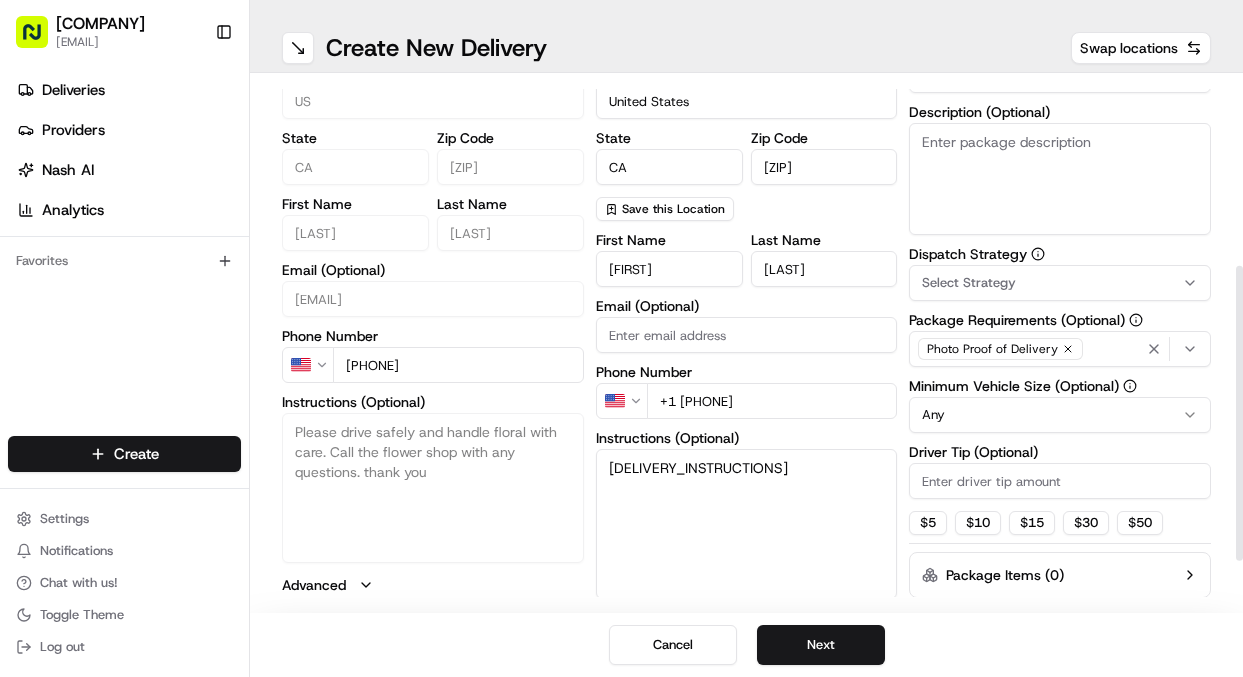 click on "[DELIVERY_INSTRUCTIONS]" at bounding box center [747, 524] 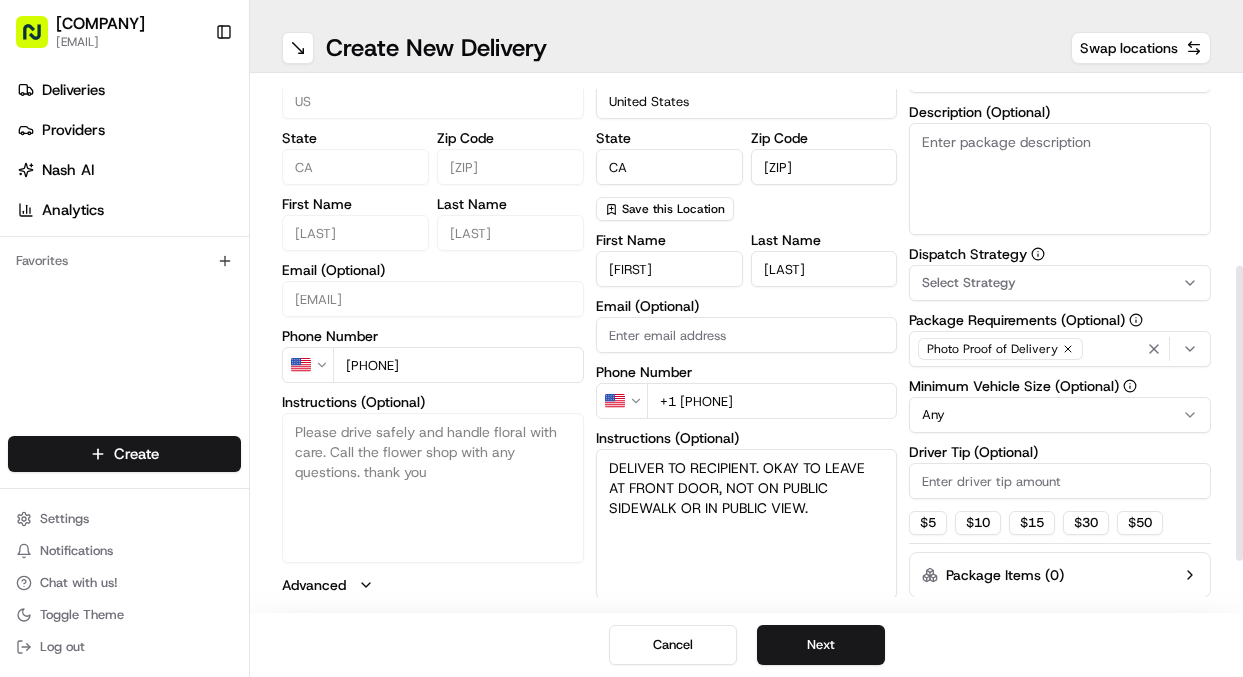 click on "DELIVER TO RECIPIENT. OKAY TO LEAVE AT FRONT DOOR, NOT ON PUBLIC SIDEWALK OR IN PUBLIC VIEW." at bounding box center (747, 524) 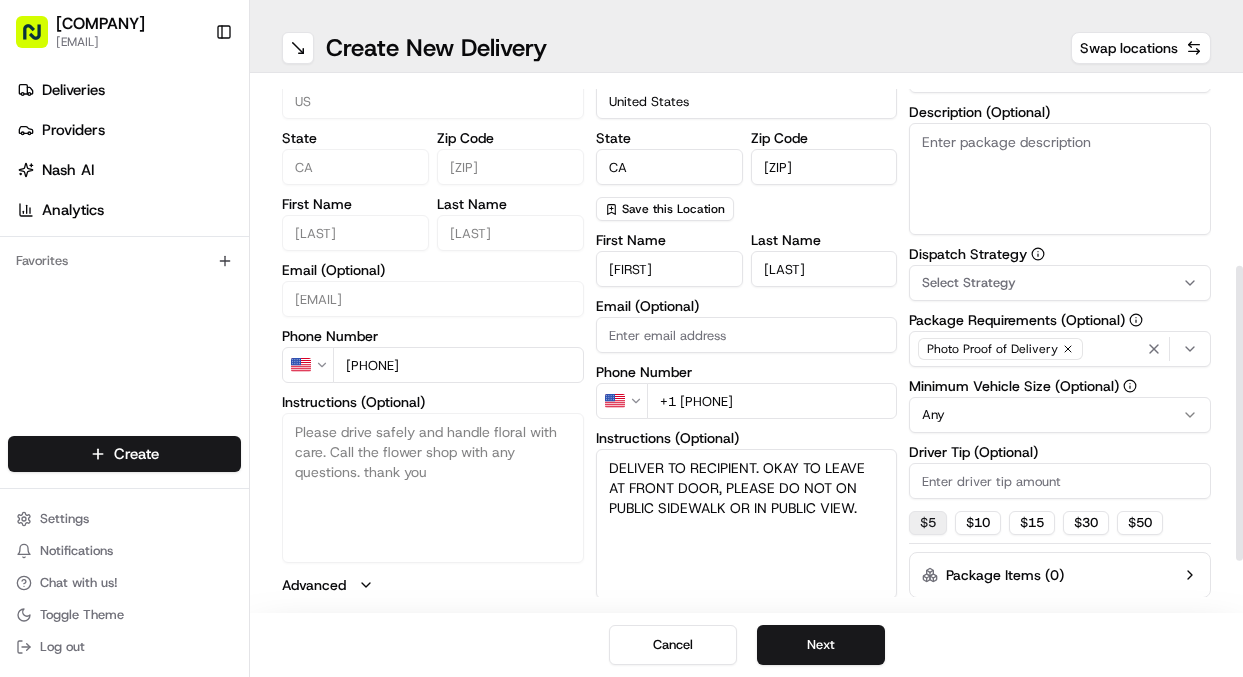 drag, startPoint x: 610, startPoint y: 468, endPoint x: 920, endPoint y: 520, distance: 314.33102 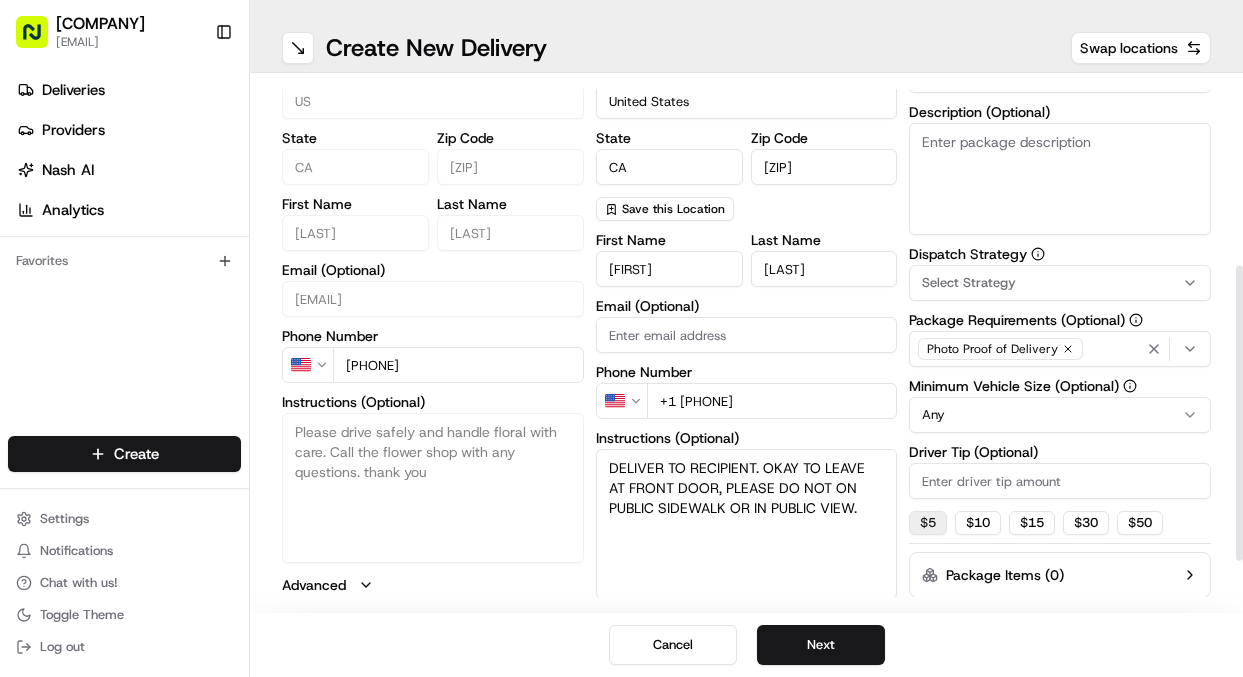 click on "pickup  Details  Edit Saved Location Company Name Acme Floral Co Address Line 1 [NUMBER] [STREET] Address Line 2 (Optional) City [CITY] Country US State CA Zip Code [POSTAL CODE] First Name [FIRST] Last Name [LAST] Email (Optional) ORDERS@ACMEFLORAL.COM Phone Number US [PHONE] Instructions (Optional) Please drive safely and handle floral with care. Call the flower shop with any questions. thank you Advanced dropoff  Details Saved Location Company Name Address Line 1 [NUMBER] [STREET] Address Line 2 (Optional) City [CITY] Country United States State CA Zip Code [POSTAL CODE] Save this Location First Name [FIRST] Last Name [LAST] Email (Optional) Phone Number US [PHONE] Instructions (Optional) DELIVER TO RECIPIENT. OKAY TO LEAVE AT FRONT DOOR, PLEASE DO NOT ON PUBLIC SIDEWALK OR IN PUBLIC VIEW. Advanced Delivery Details now scheduled Items Count (Optional) Currency USD Package Value Package Identifier (Optional) Description (Optional) Dispatch Strategy Select Package Requirements (Optional) $" at bounding box center [746, 222] 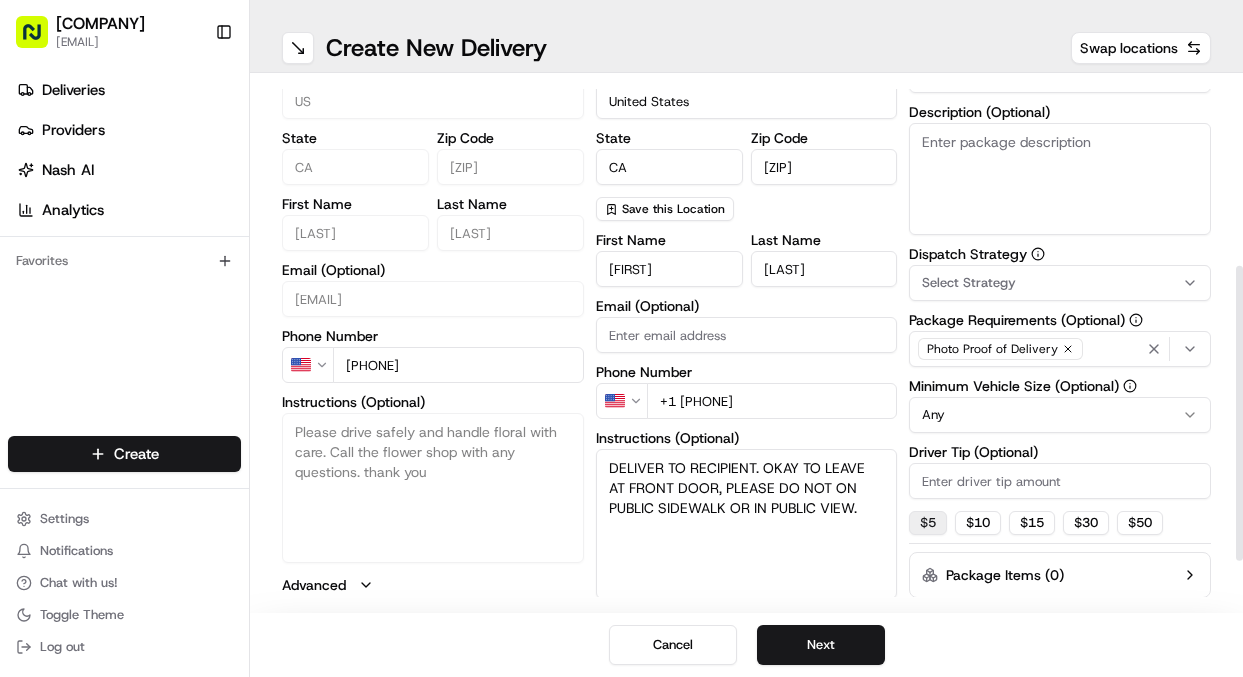 type on "DELIVER TO RECIPIENT. OKAY TO LEAVE AT FRONT DOOR, PLEASE DO NOT ON PUBLIC SIDEWALK OR IN PUBLIC VIEW." 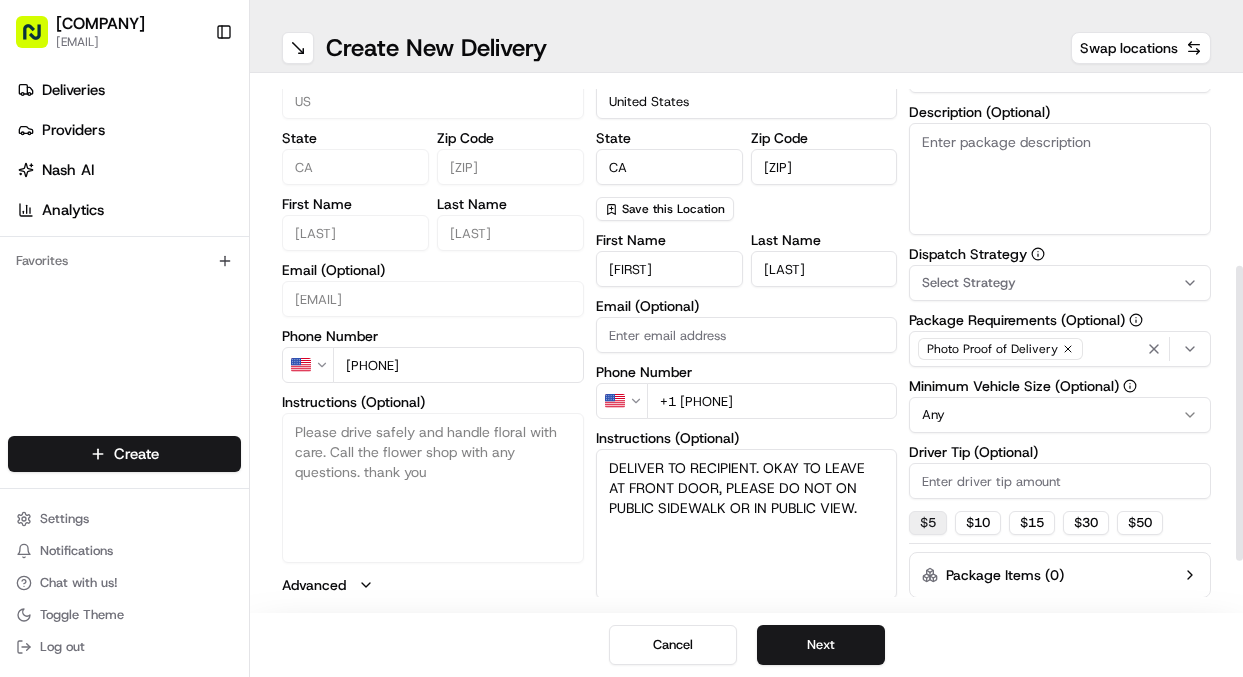 click on "$ 5" at bounding box center (928, 523) 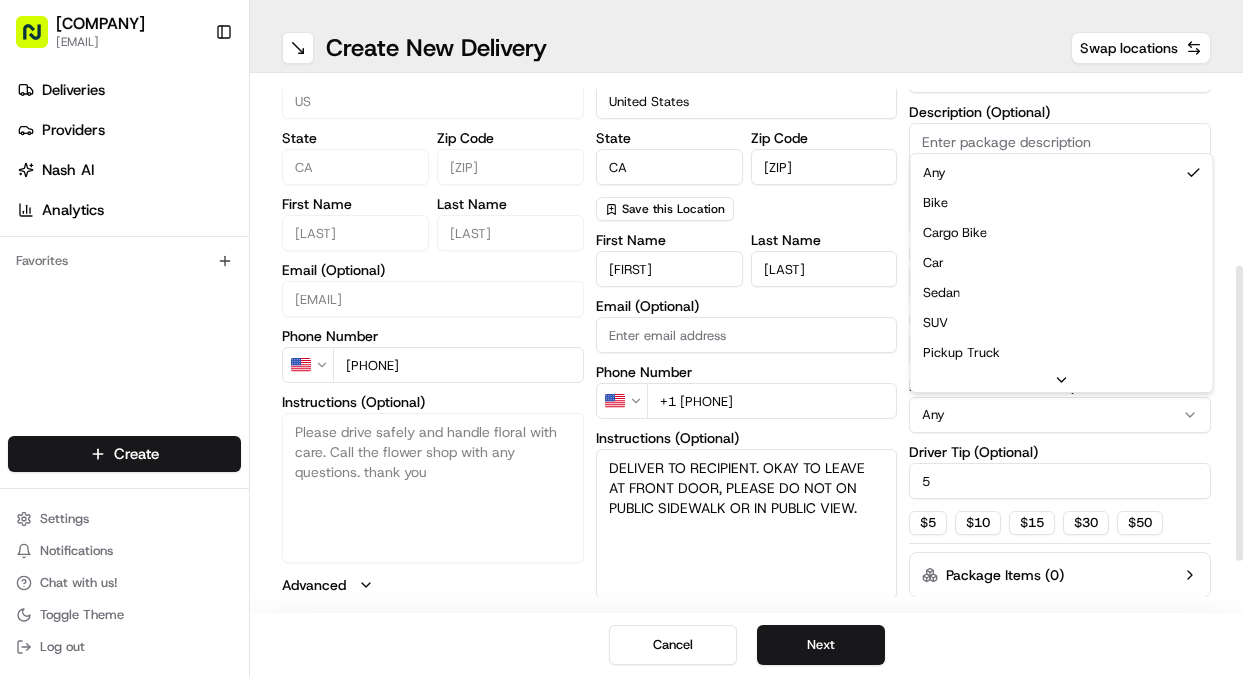 click on "[NUMBER] [STREET], [CITY], [STATE] Acme Floral [EMAIL] Toggle Sidebar Deliveries Providers Nash AI Analytics Favorites Main Menu Members & Organization Organization Users Roles Preferences Customization Tracking Orchestration Automations Dispatch Strategy Locations Pickup Locations Dropoff Locations Billing Billing Refund Requests Integrations Notification Triggers Webhooks API Keys Request Logs Create Settings Notifications Chat with us! Toggle Theme Log out ← Move left → Move right ↑ Move up ↓ Move down + Zoom in - Zoom out Home Jump left by 75% End Jump right by 75% Page Up Jump up by 75% Page Down Jump down by 75% Map Data Map data ©2025 Google Map data ©2025 Google 20 km Click to toggle between metric and imperial units Terms Create New Delivery Swap locations pickup Details Edit Saved Location Company Name Acme Floral Co Address Line 1 [NUMBER] [STREET] Address Line 2 (Optional) City [CITY] Country US State CA Zip Code [POSTAL CODE] First Name [FIRST] Last Name [LAST] Email (Optional) US City 5" at bounding box center (621, 338) 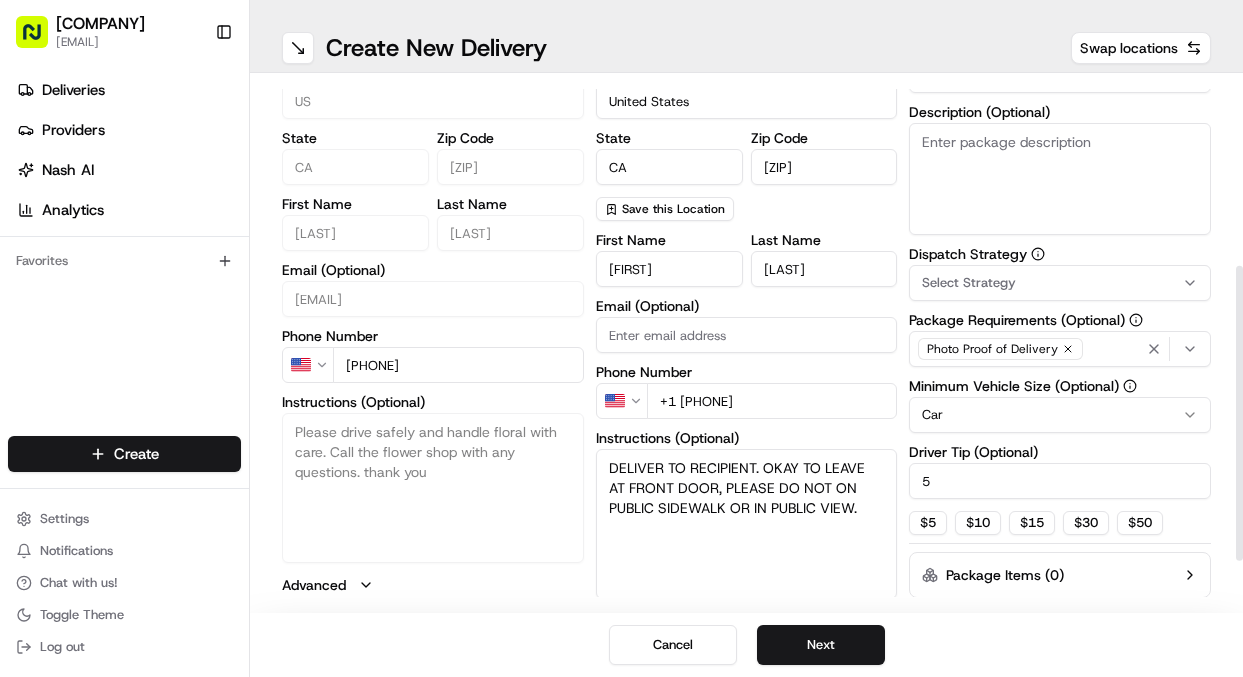 click on "Description (Optional)" at bounding box center (1060, 179) 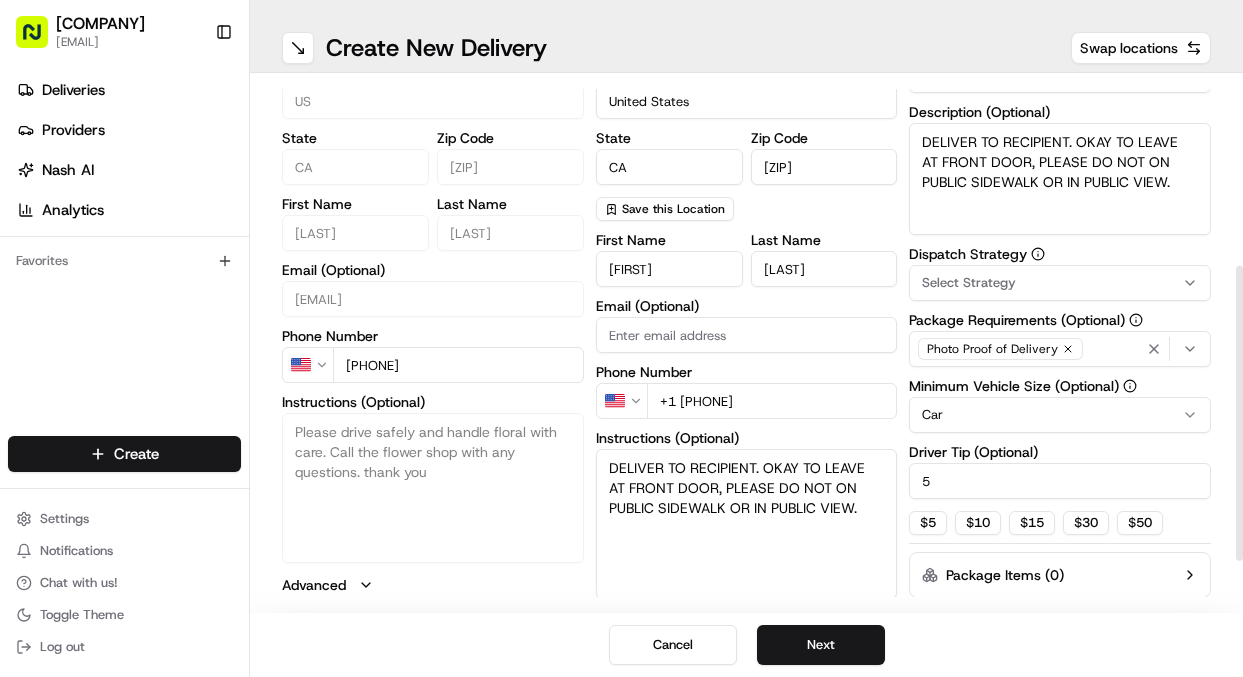 type on "DELIVER TO RECIPIENT. OKAY TO LEAVE AT FRONT DOOR, PLEASE DO NOT ON PUBLIC SIDEWALK OR IN PUBLIC VIEW." 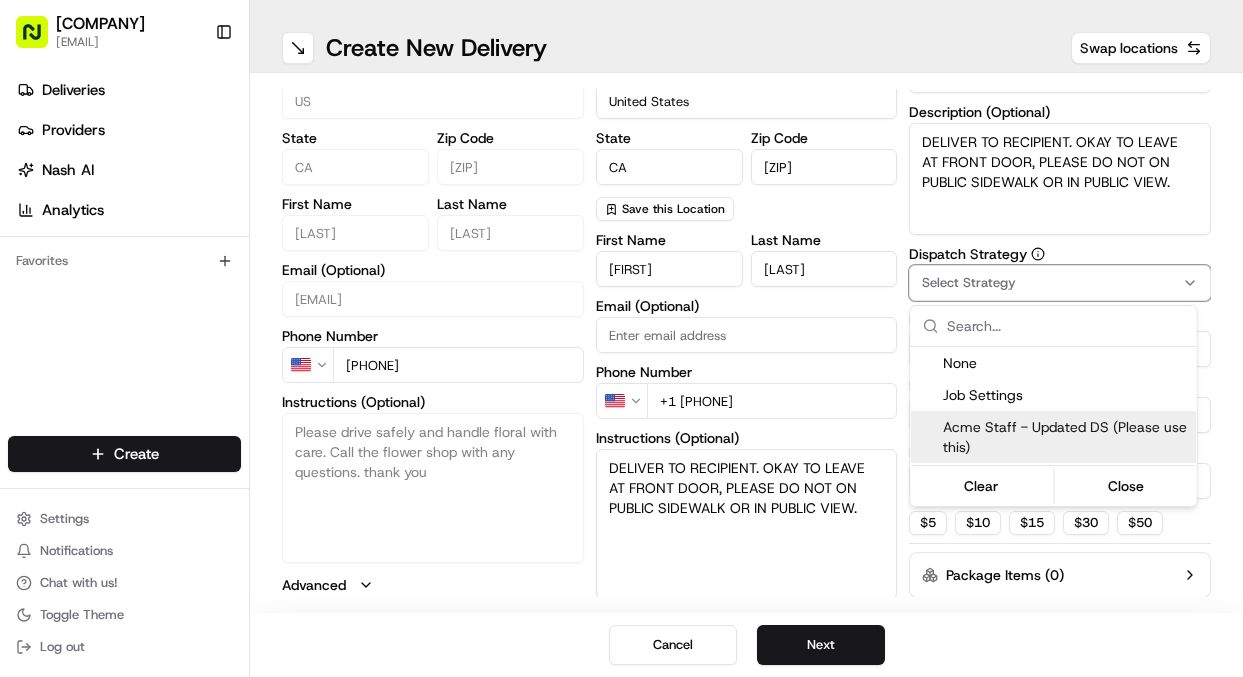 click on "Acme Staff - Updated DS (Please use this)" at bounding box center (1066, 437) 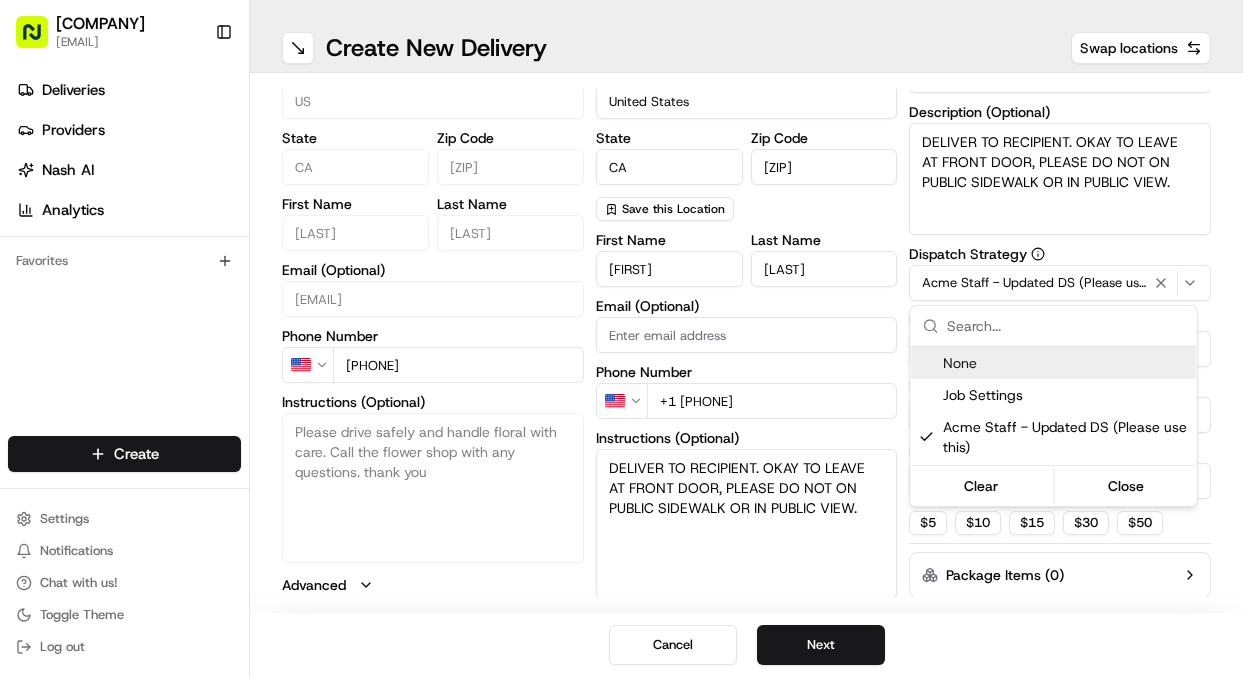 click on "[NUMBER] [STREET], [CITY], [STATE] Acme Floral [EMAIL] Toggle Sidebar Deliveries Providers Nash AI Analytics Favorites Main Menu Members & Organization Organization Users Roles Preferences Customization Tracking Orchestration Automations Dispatch Strategy Locations Pickup Locations Dropoff Locations Billing Billing Refund Requests Integrations Notification Triggers Webhooks API Keys Request Logs Create Settings Notifications Chat with us! Toggle Theme Log out ← Move left → Move right ↑ Move up ↓ Move down + Zoom in - Zoom out Home Jump left by 75% End Jump right by 75% Page Up Jump up by 75% Page Down Jump down by 75% Map Data Map data ©2025 Google Map data ©2025 Google 20 km Click to toggle between metric and imperial units Terms Create New Delivery Swap locations pickup Details Edit Saved Location Company Name Acme Floral Co Address Line 1 [NUMBER] [STREET] Address Line 2 (Optional) City [CITY] Country US State CA Zip Code [POSTAL CODE] First Name [FIRST] Last Name [LAST] Email (Optional) US City 5" at bounding box center (621, 338) 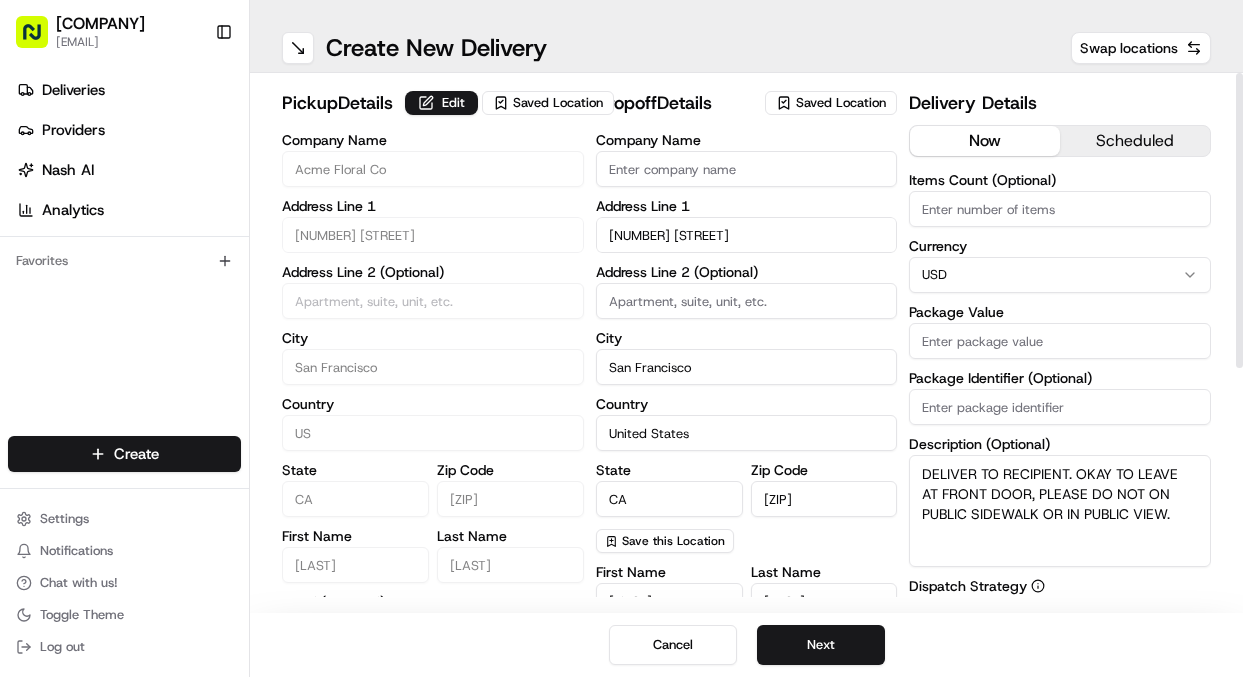 scroll, scrollTop: 0, scrollLeft: 0, axis: both 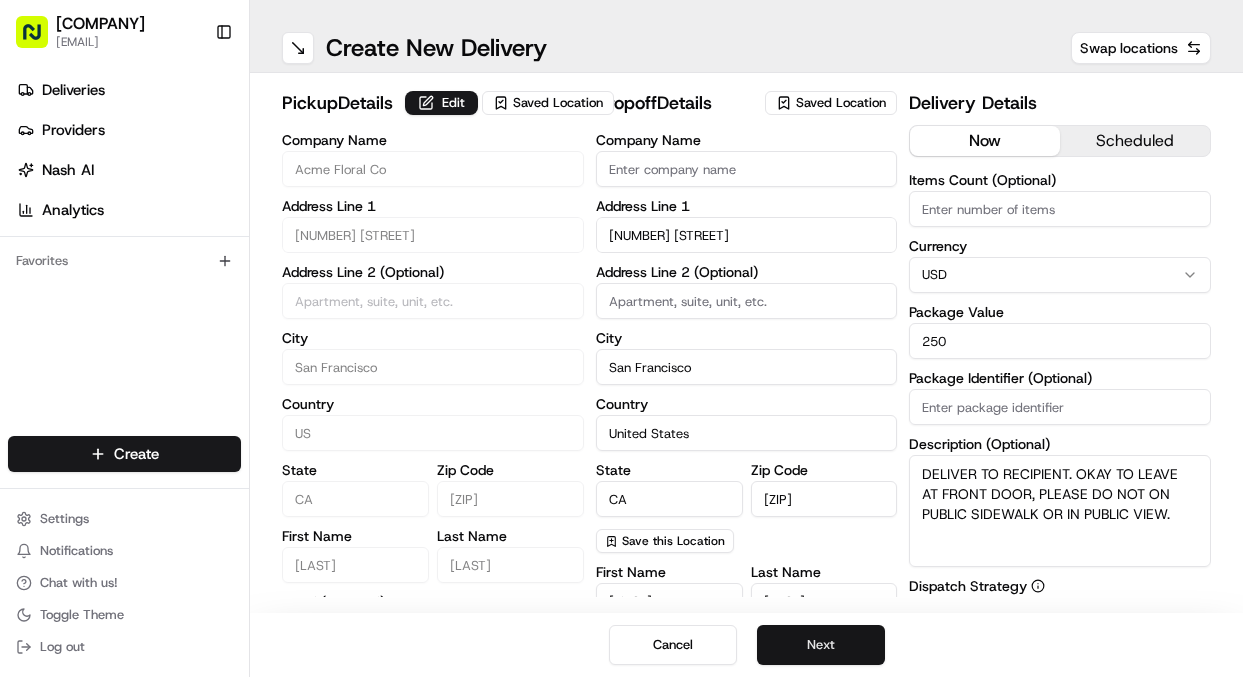 type on "250" 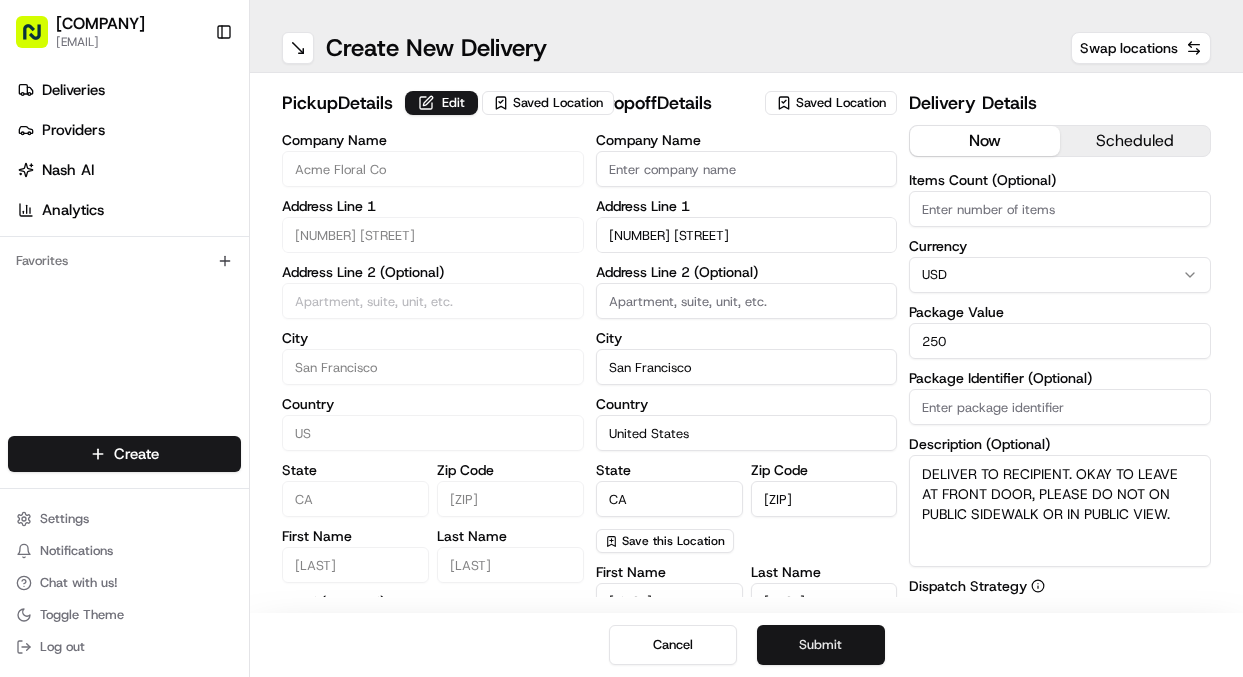 click on "Submit" at bounding box center (821, 645) 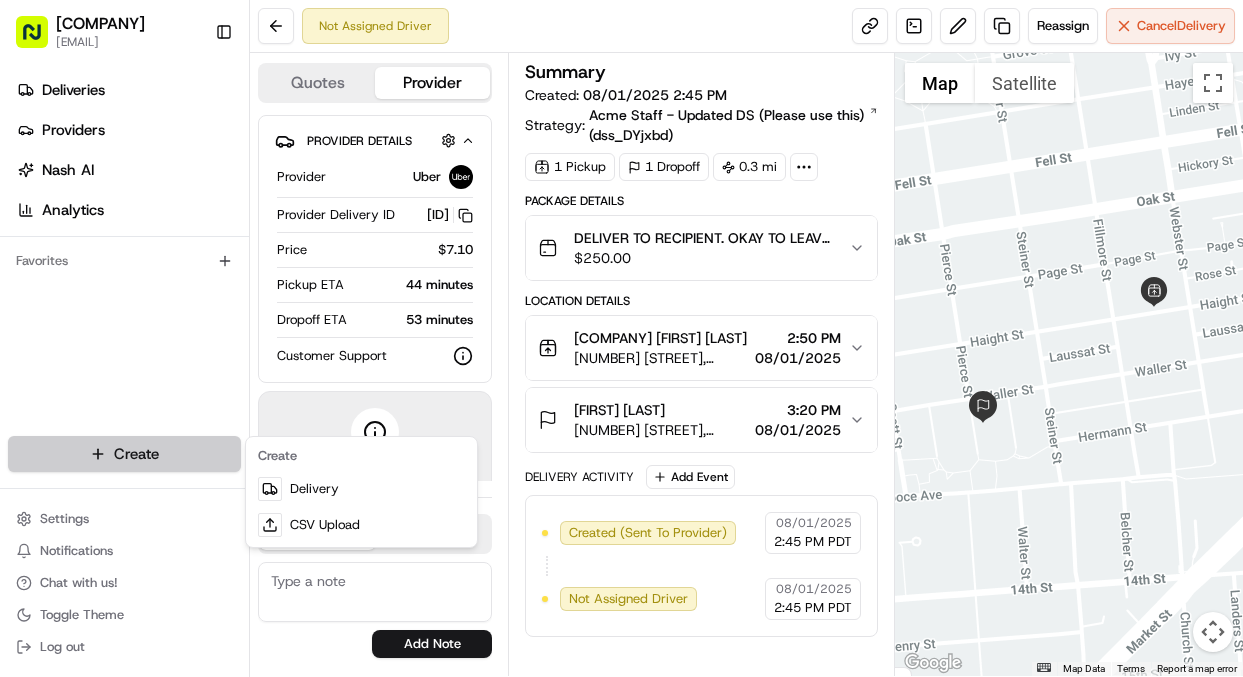 click on "[COMPANY] [EMAIL] Toggle Sidebar Deliveries Providers Nash AI Analytics Favorites Main Menu Members & Organization Organization Users Roles Preferences Customization Tracking Orchestration Automations Dispatch Strategy Locations Pickup Locations Dropoff Locations Billing Billing Refund Requests Integrations Notification Triggers Webhooks API Keys Request Logs Create Settings Notifications Chat with us! Toggle Theme Log out Not Assigned Driver Reassign Cancel Delivery Quotes Provider Provider Details Hidden ( 1 ) Provider Uber Provider Delivery ID 93F3C Copy del_hz0yRgS1T1qEk1ZXdmk_PA 93F3C Price $7.10 Pickup ETA 44 minutes Dropoff ETA 53 minutes Customer Support Driver information is not available yet. Notes Flags [EMAIL] [EMAIL] Add Note [EMAIL] [EMAIL] Add Flag Summary Created: 08/01/2025 [TIME] [TIMEZONE] Strategy: Acme Staff - Updated DS (Please use this) (dss_DYjxbd) 1 Pickup 1 Dropoff 0.3 mi Package Details $ Uber" at bounding box center [621, 338] 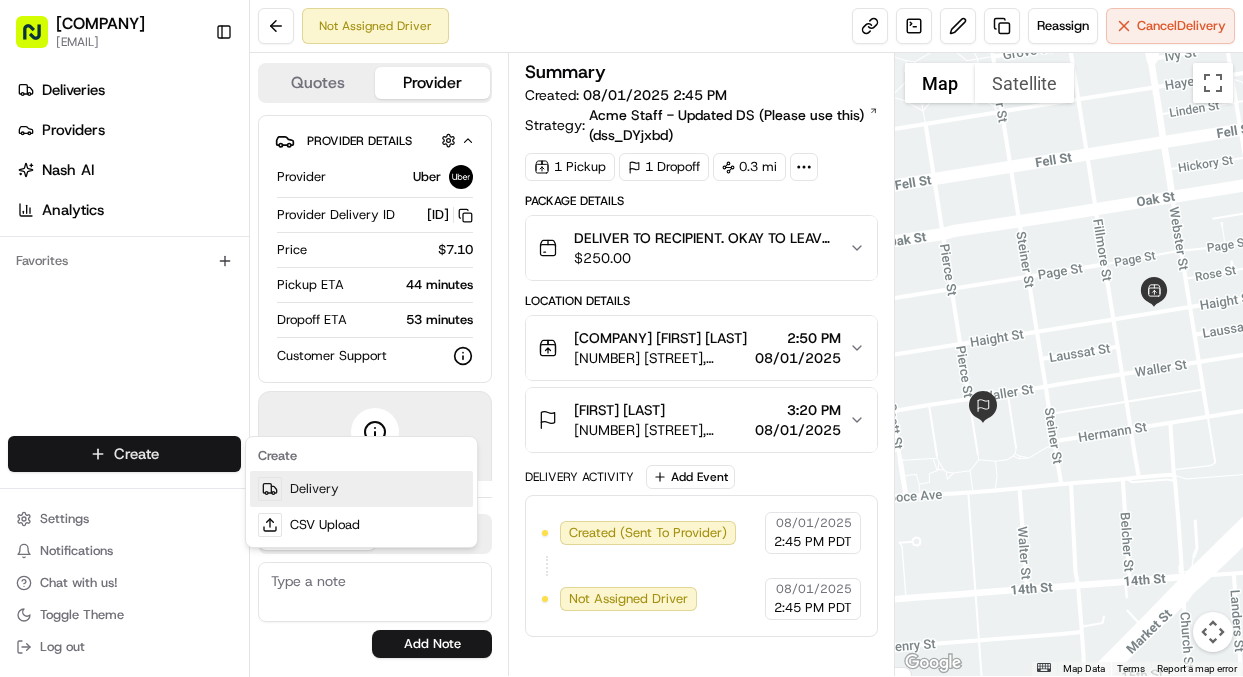 click on "Delivery" at bounding box center [361, 489] 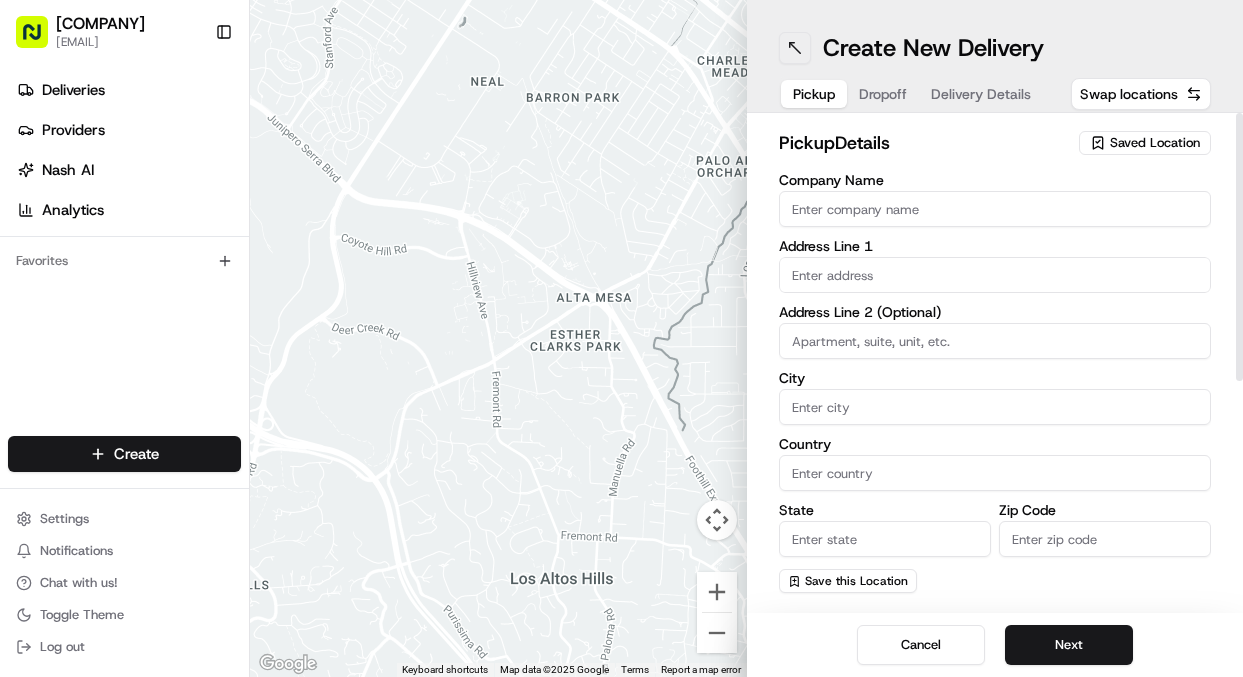 click at bounding box center (795, 48) 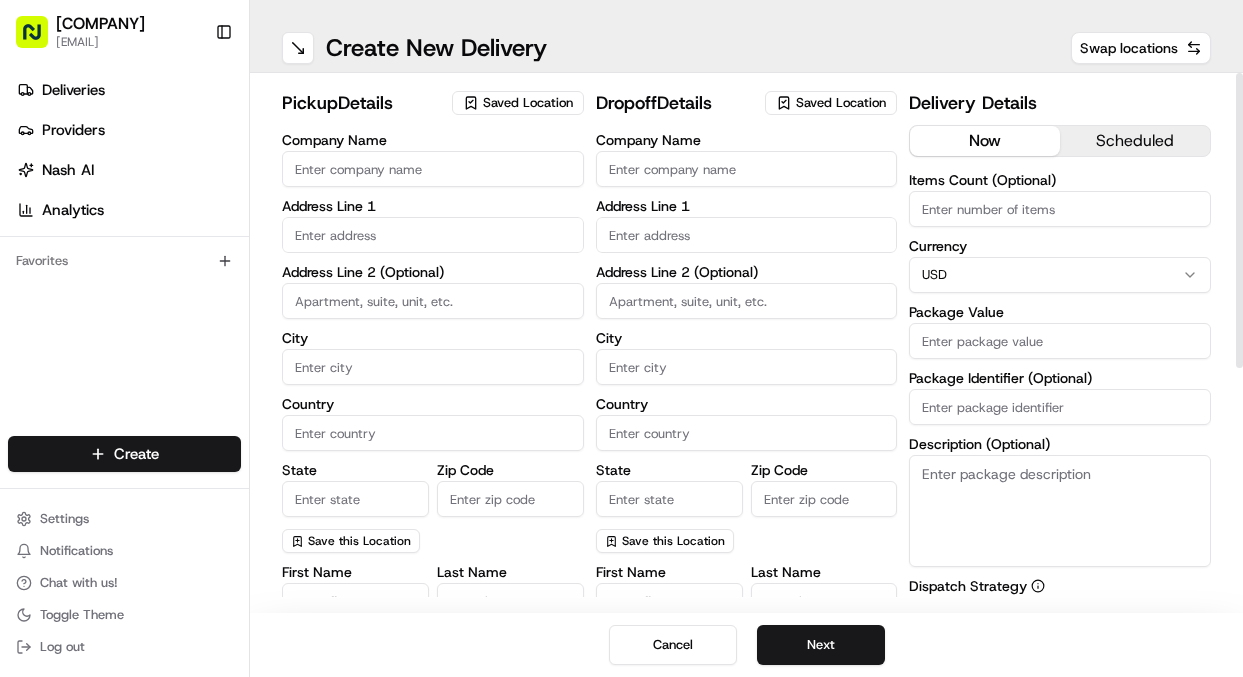 click on "Saved Location" at bounding box center [528, 103] 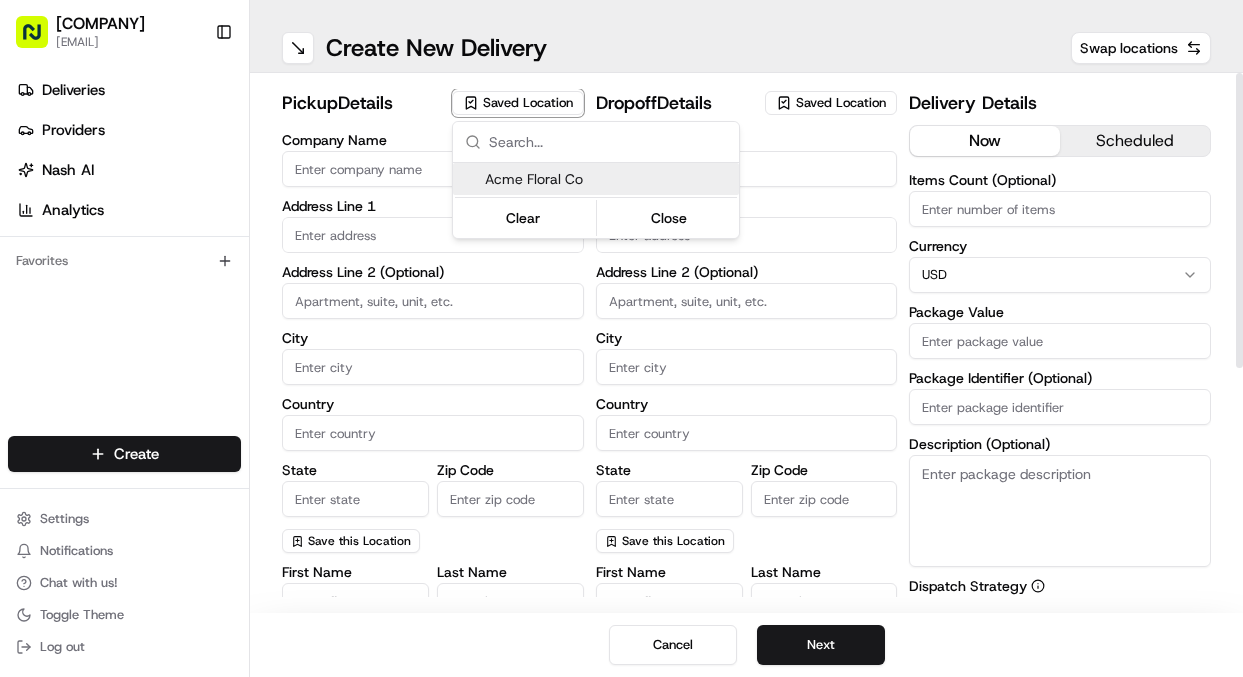 click on "Acme Floral Co" at bounding box center (608, 179) 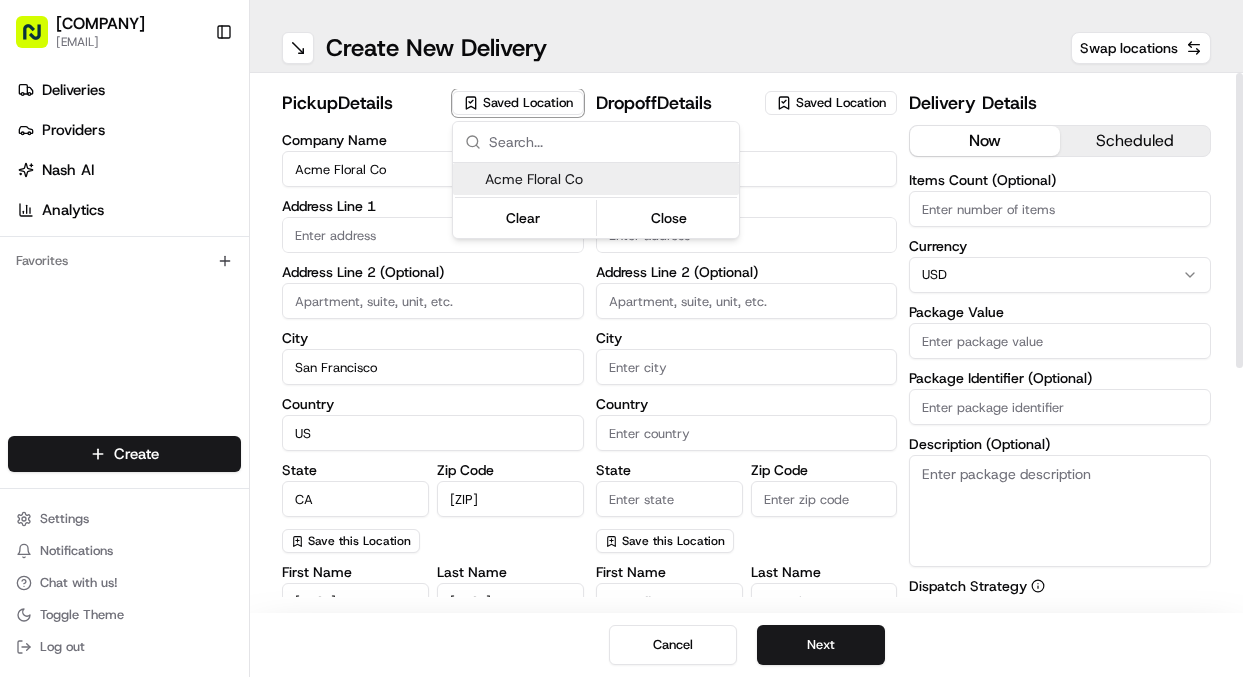 type on "[NUMBER] [STREET]" 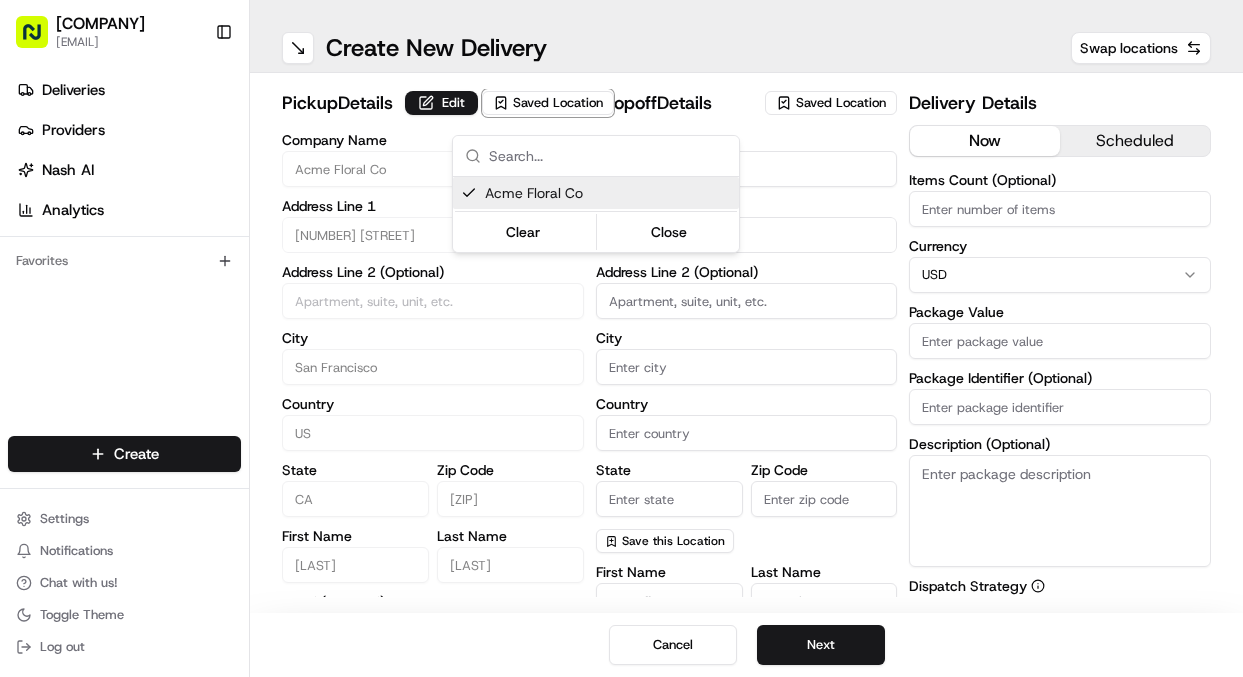 click on "[NUMBER] [STREET], [CITY], [STATE] Acme Floral [EMAIL] Toggle Sidebar Deliveries Providers Nash AI Analytics Favorites Main Menu Members & Organization Organization Users Roles Preferences Customization Tracking Orchestration Automations Dispatch Strategy Locations Pickup Locations Dropoff Locations Billing Billing Refund Requests Integrations Notification Triggers Webhooks API Keys Request Logs Create Settings Notifications Chat with us! Toggle Theme Log out ← Move left → Move right ↑ Move up ↓ Move down + Zoom in - Zoom out Home Jump left by 75% End Jump right by 75% Page Up Jump up by 75% Page Down Jump down by 75% Map Data Map data ©2025 Google Map data ©2025 Google 2 m Click to toggle between metric and imperial units Terms Create New Delivery Swap locations pickup Details Edit Saved Location Company Name Acme Floral Co Address Line 1 [NUMBER] [STREET] Address Line 2 (Optional) City [CITY] Country US State CA Zip Code [POSTAL CODE] First Name [FIRST] Last Name [LAST] Email (Optional) US Advanced" at bounding box center [621, 338] 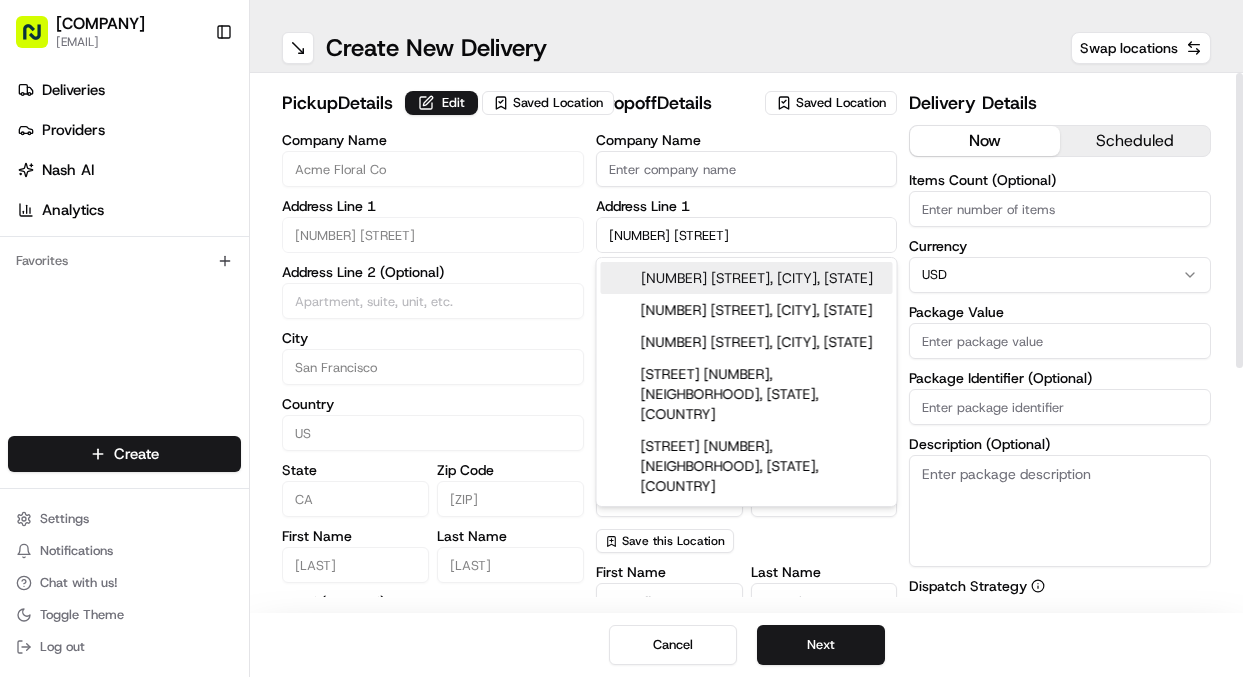 click on "[NUMBER] [STREET], [CITY], [STATE]" at bounding box center (747, 278) 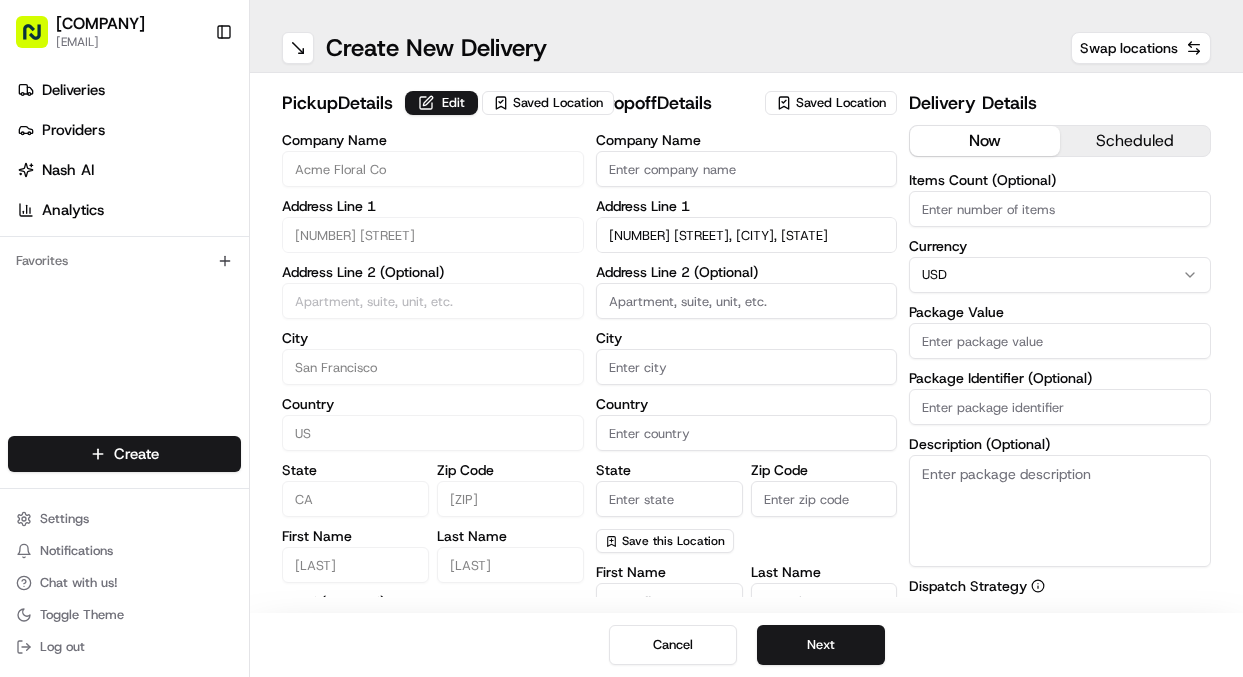 type on "[NUMBER] [STREET], [CITY], [STATE] [POSTAL CODE], [COUNTRY]" 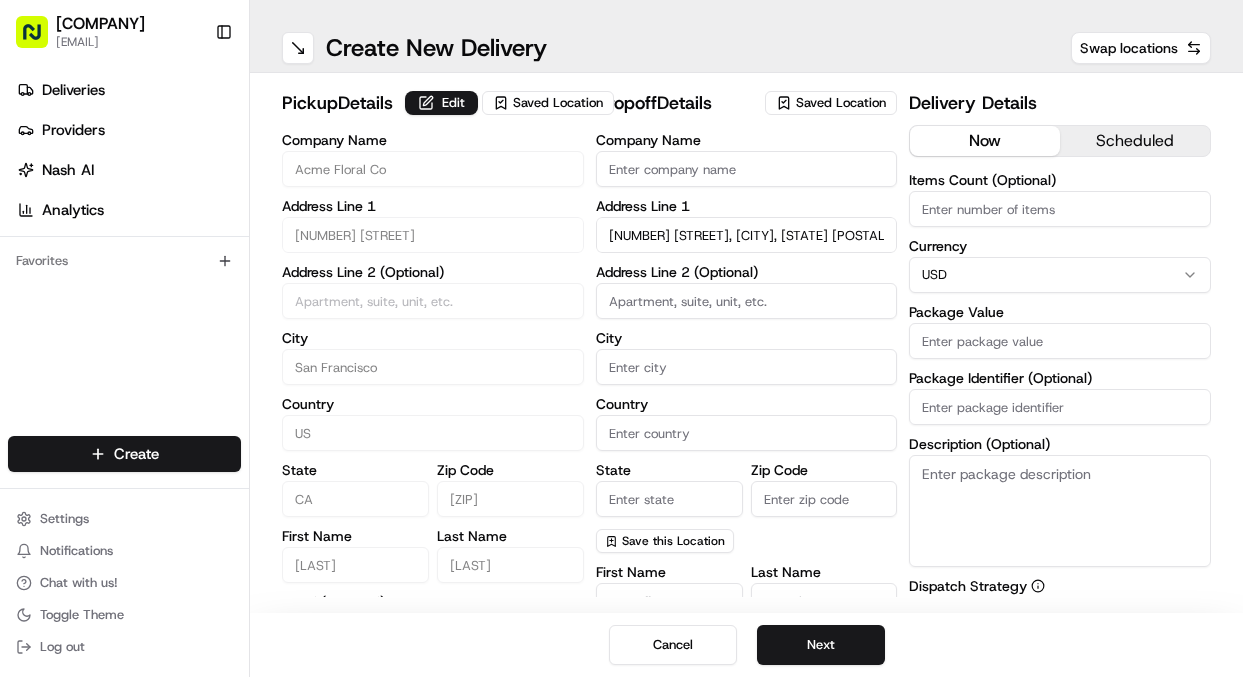 type on "San Francisco" 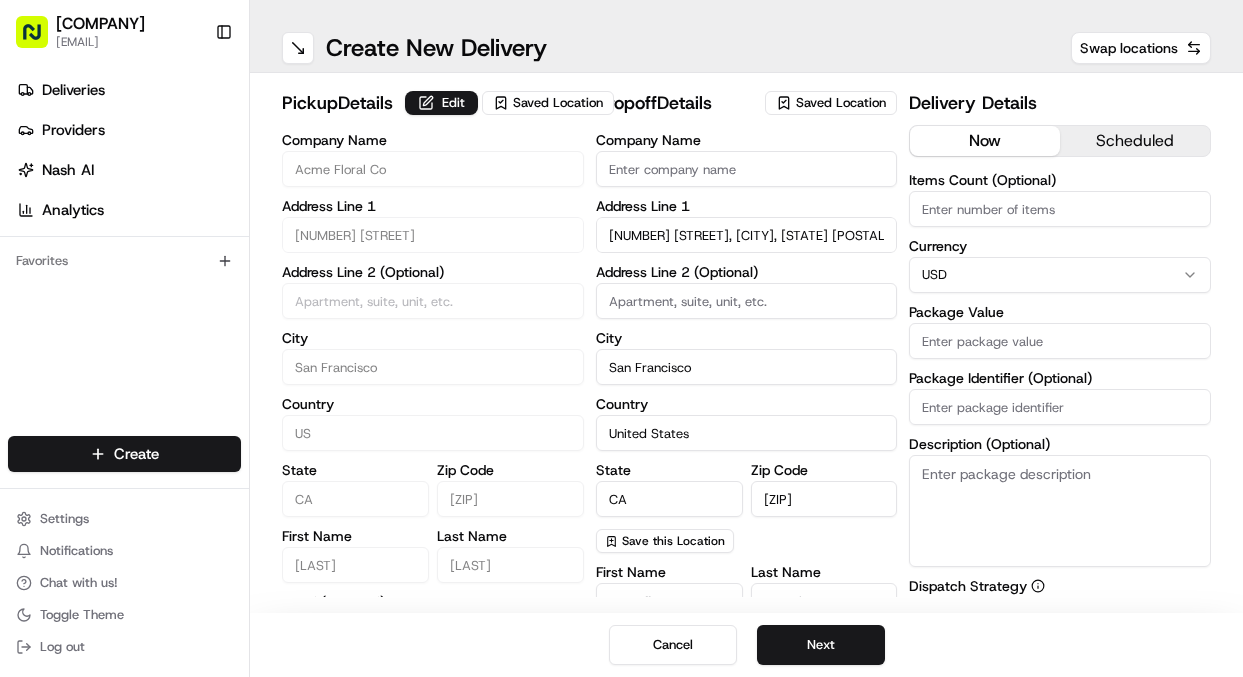 type on "[NUMBER] [STREET]" 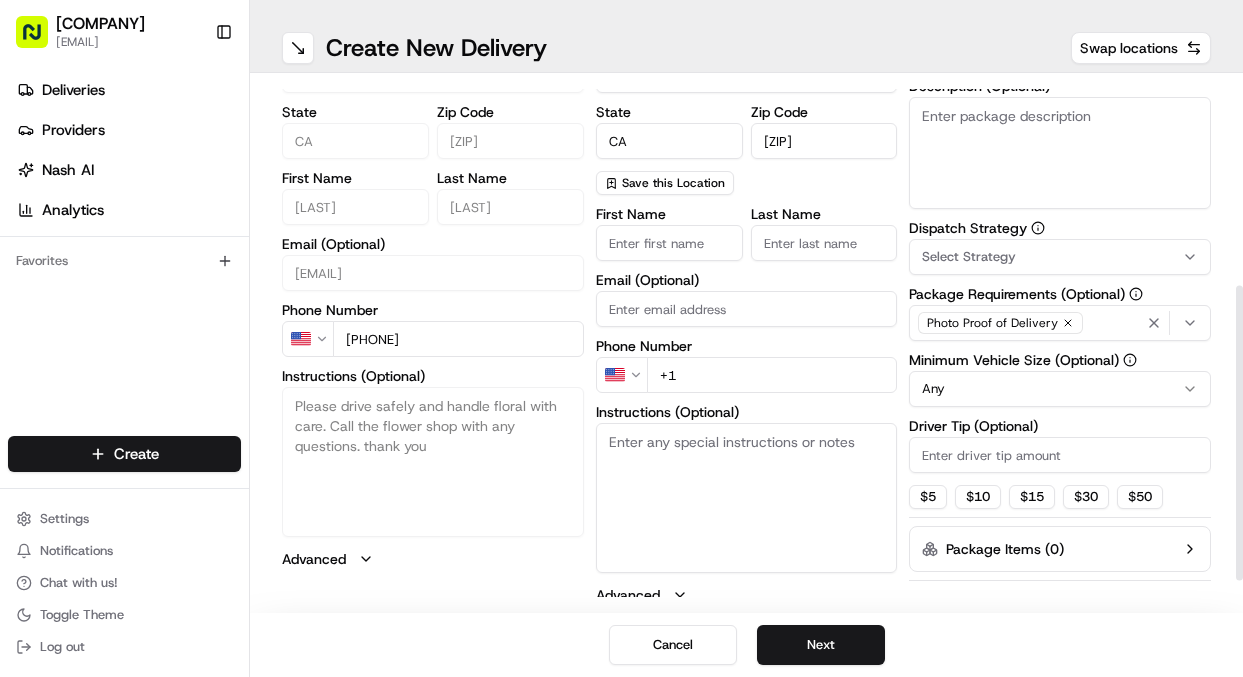 scroll, scrollTop: 366, scrollLeft: 0, axis: vertical 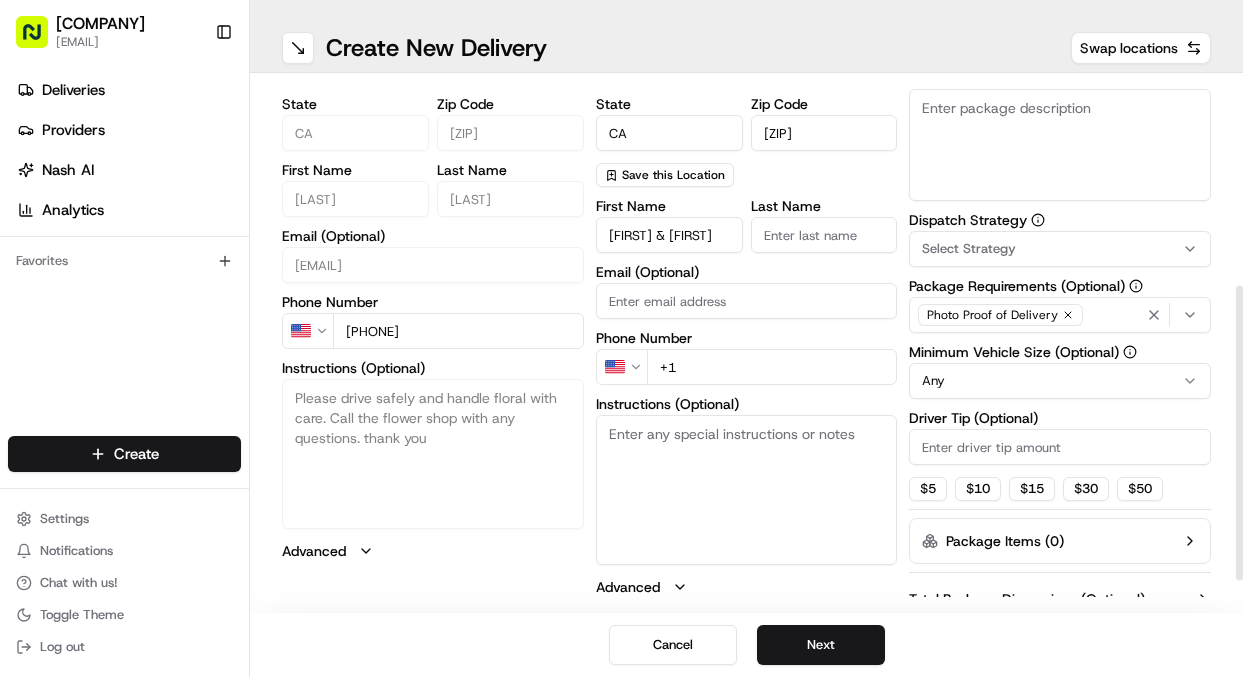 type on "[FIRST] & [FIRST]" 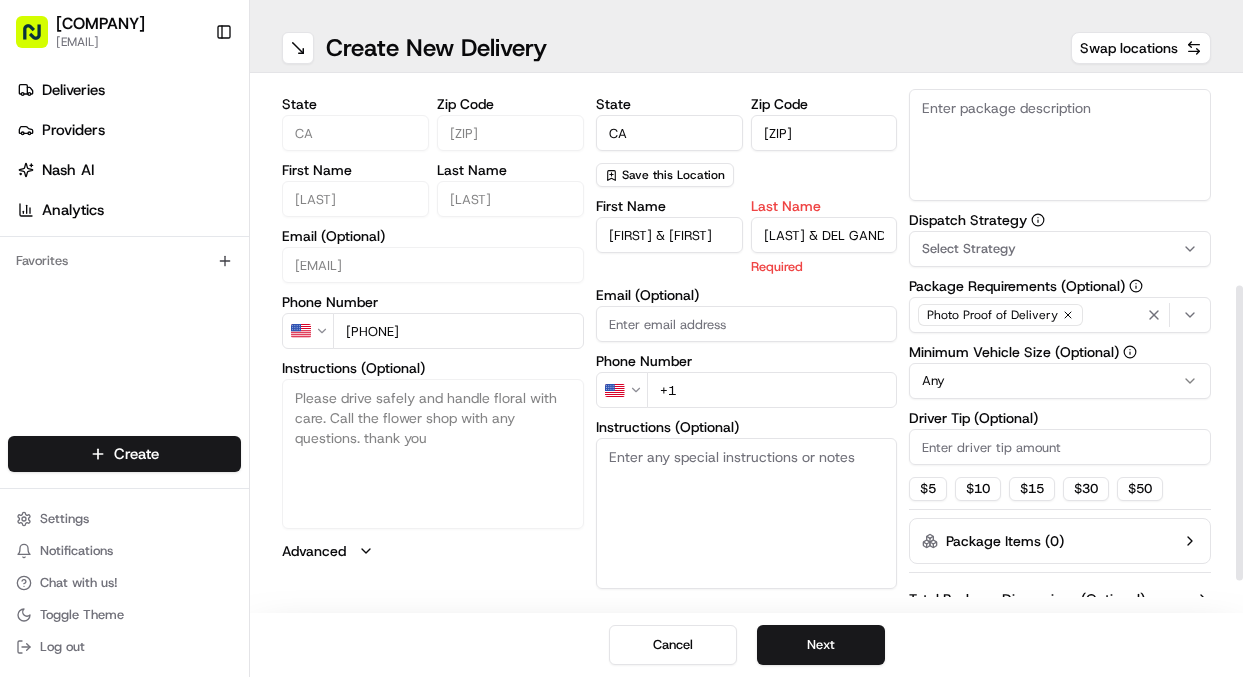 type on "[LAST] & DEL GANDIO" 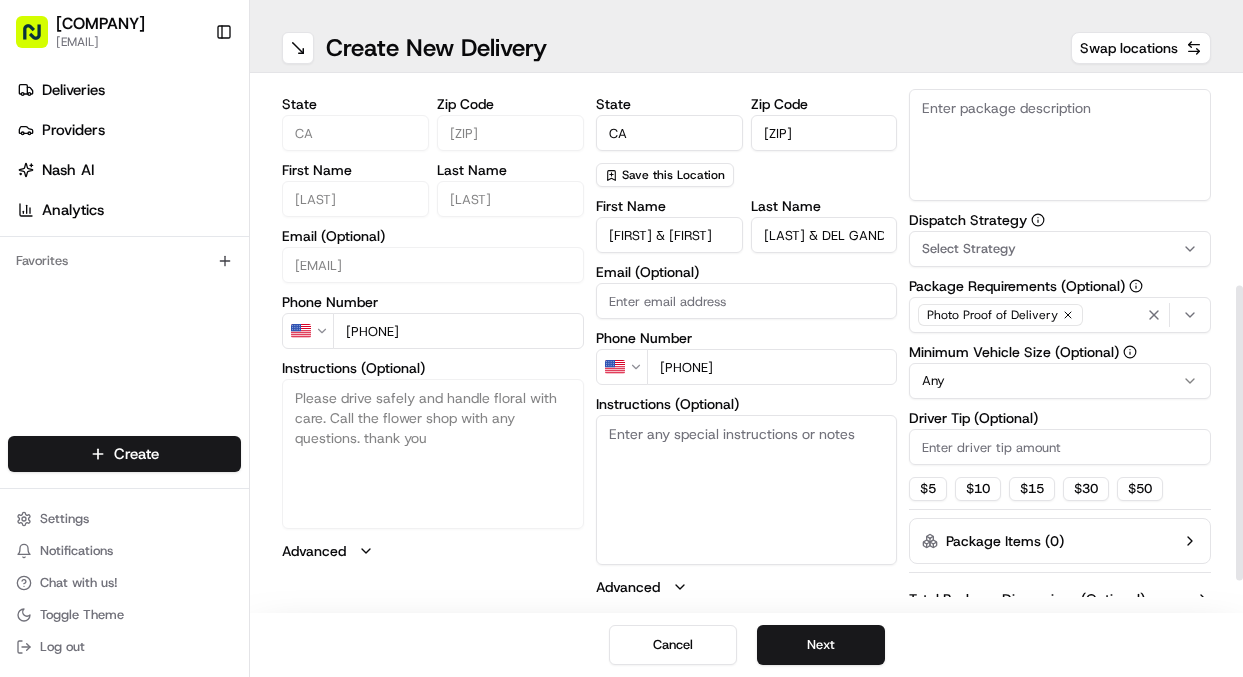 type on "[PHONE]" 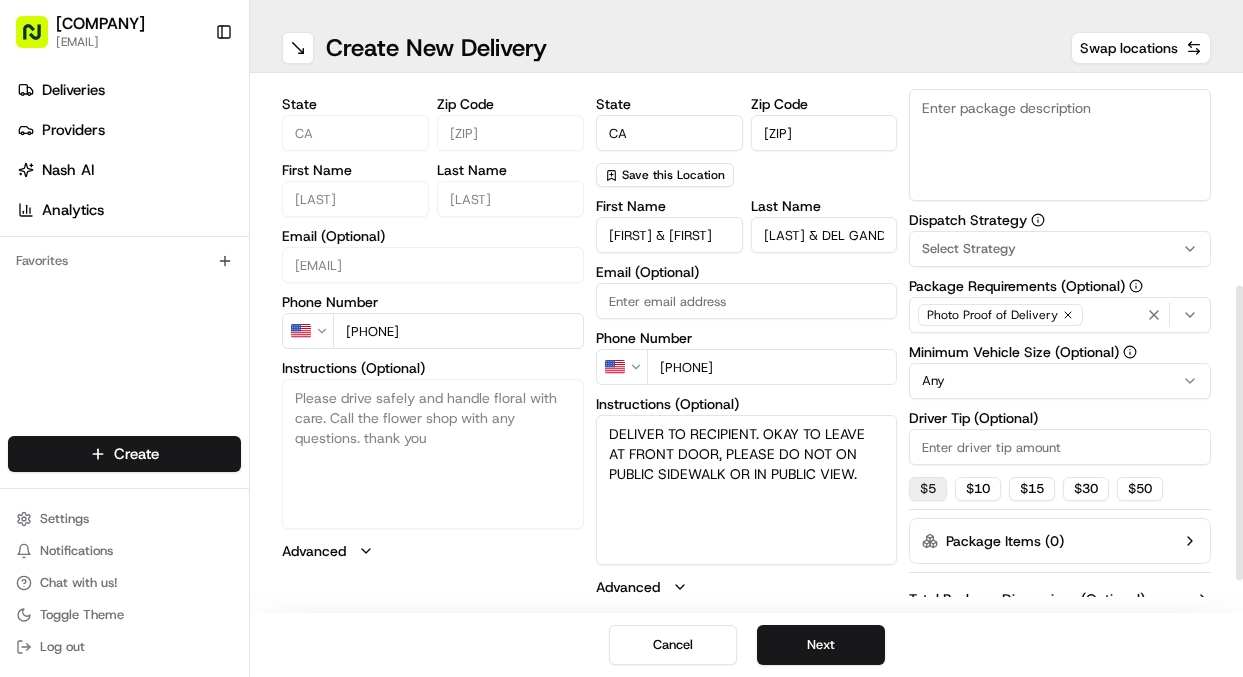 type on "DELIVER TO RECIPIENT. OKAY TO LEAVE AT FRONT DOOR, PLEASE DO NOT ON PUBLIC SIDEWALK OR IN PUBLIC VIEW." 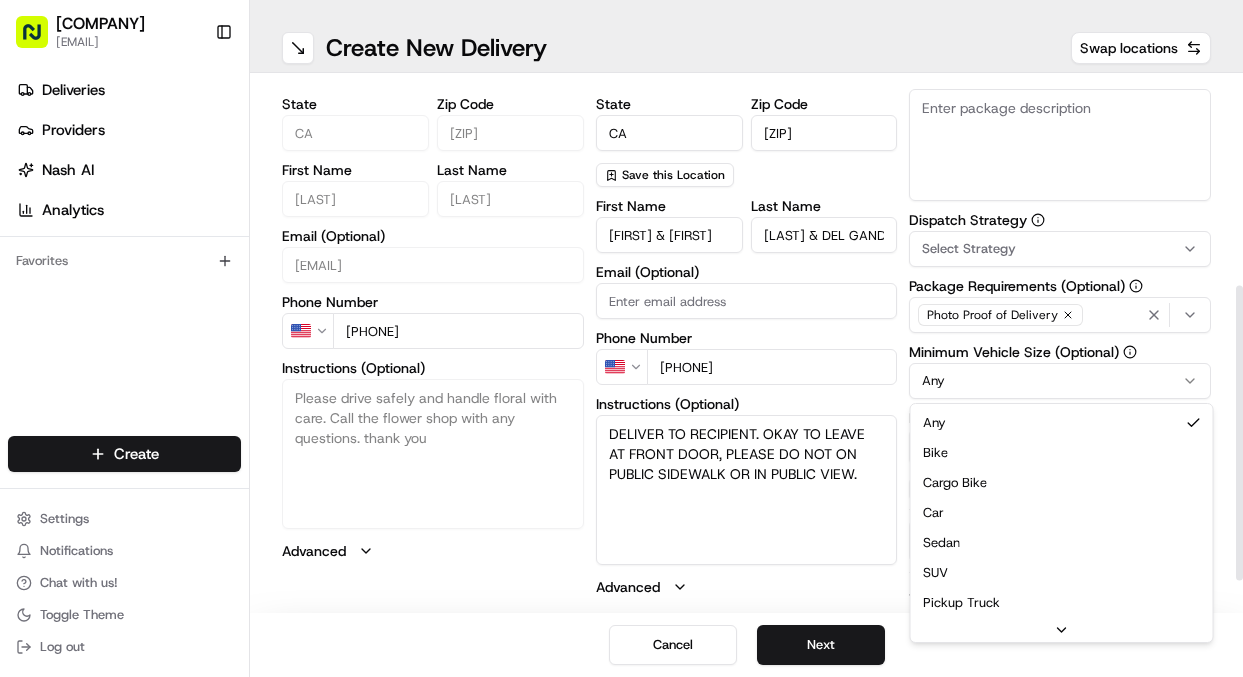 click on "[COMPANY] [EMAIL] Toggle Sidebar Deliveries Providers Nash AI Analytics Favorites Main Menu Members & Organization Organization Users Roles Preferences Customization Tracking Orchestration Automations Dispatch Strategy Locations Pickup Locations Dropoff Locations Billing Billing Refund Requests Integrations Notification Triggers Webhooks API Keys Request Logs Create Settings Notifications Chat with us! Toggle Theme Log out ← Move left → Move right ↑ Move up ↓ Move down + Zoom in - Zoom out Home Jump left by 75% End Jump right by 75% Page Up Jump up by 75% Page Down Jump down by 75% Map Data Map data ©2025 Google Map data ©2025 Google 200 km Click to toggle between metric and imperial units Terms Create New Delivery Swap locations pickup Details Edit Saved Location Company Name [COMPANY] Co Address Line 1 [NUMBER] [STREET] Address Line 2 (Optional) City [CITY] Country US State CA Zip Code [ZIP] First Name [FIRST] Last Name [LAST] Email (Optional) US City" at bounding box center (621, 338) 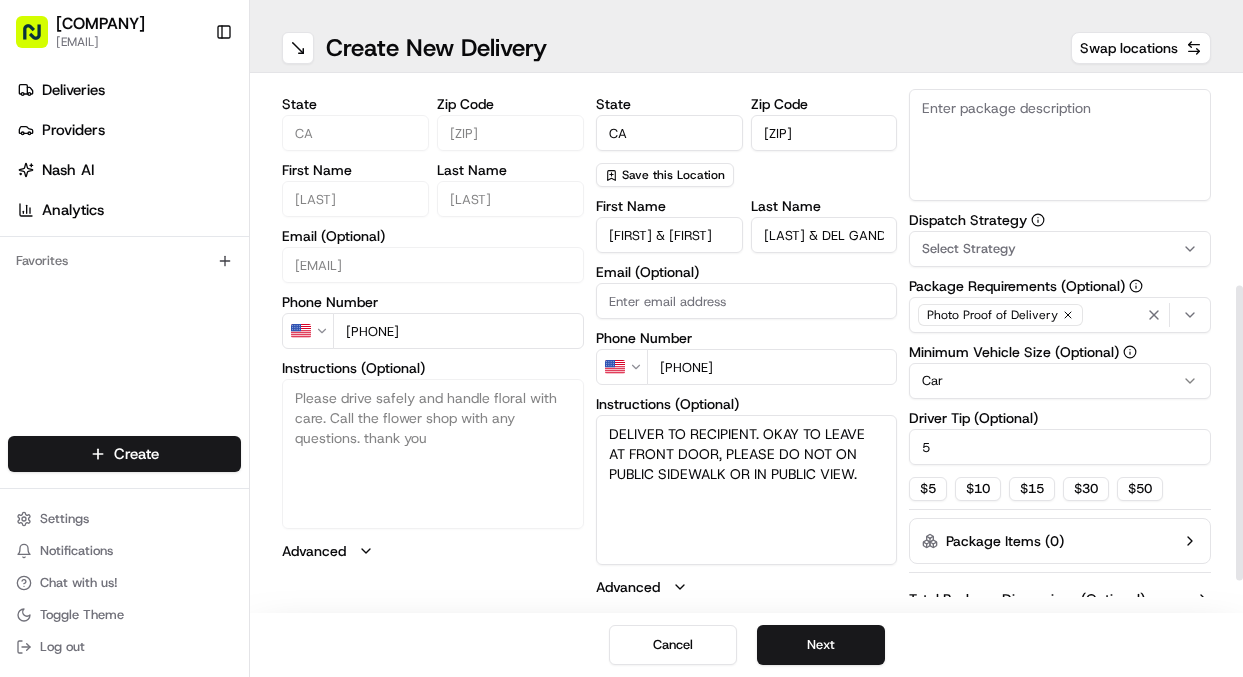 click on "Select Strategy" at bounding box center (969, 249) 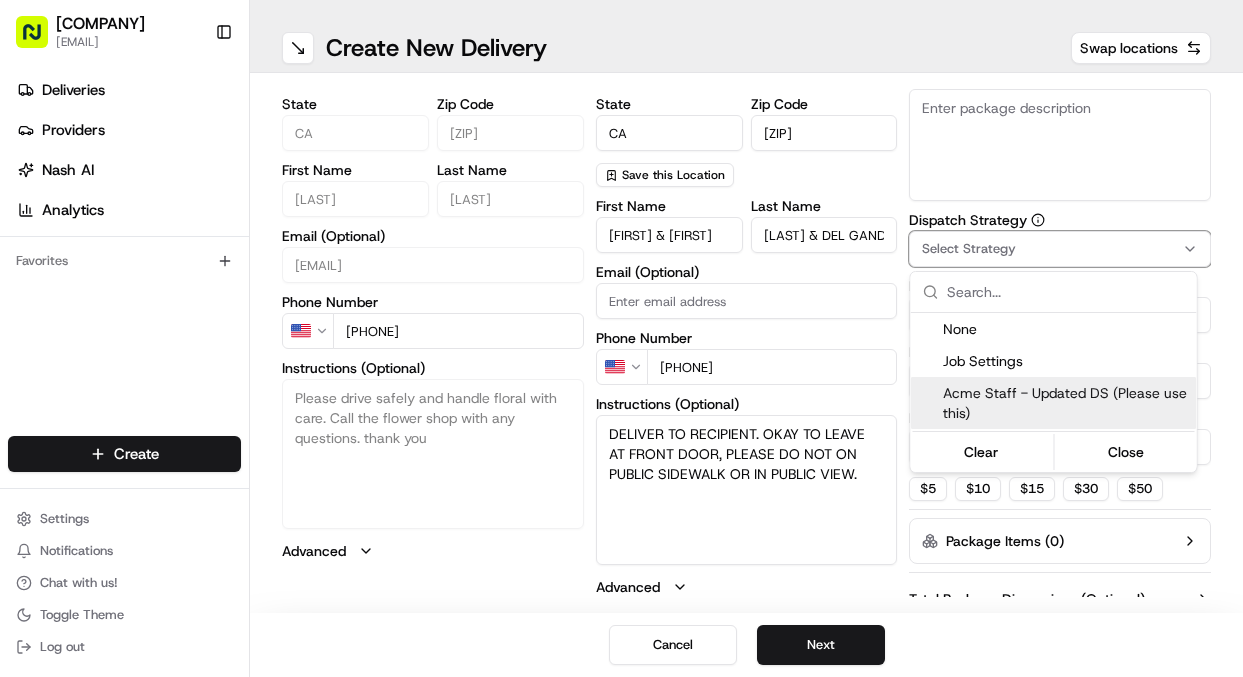 click on "Acme Staff - Updated DS (Please use this)" at bounding box center [1066, 403] 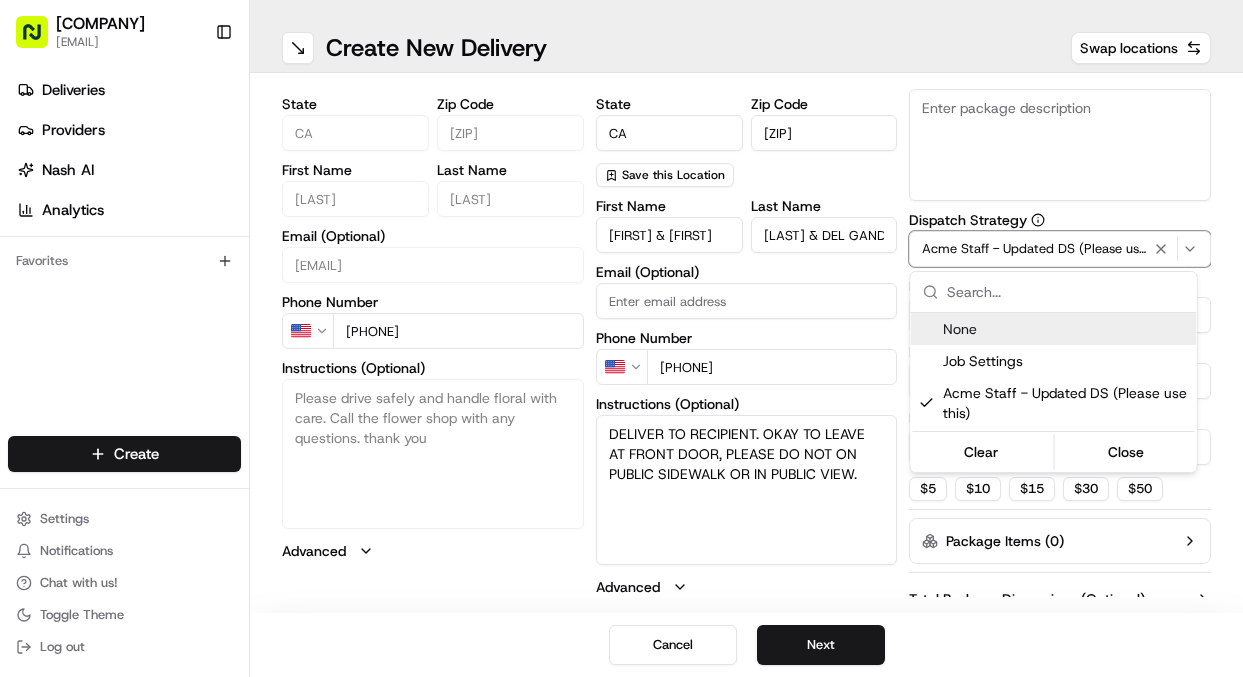 click on "[COMPANY] [EMAIL] Toggle Sidebar Deliveries Providers Nash AI Analytics Favorites Main Menu Members & Organization Organization Users Roles Preferences Customization Tracking Orchestration Automations Dispatch Strategy Locations Pickup Locations Dropoff Locations Billing Billing Refund Requests Integrations Notification Triggers Webhooks API Keys Request Logs Create Settings Notifications Chat with us! Toggle Theme Log out ← Move left → Move right ↑ Move up ↓ Move down + Zoom in - Zoom out Home Jump left by 75% End Jump right by 75% Page Up Jump up by 75% Page Down Jump down by 75% Map Data Map data ©2025 Google Map data ©2025 Google 200 km Click to toggle between metric and imperial units Terms Create New Delivery Swap locations pickup Details Edit Saved Location Company Name [COMPANY] Co Address Line 1 [NUMBER] [STREET] Address Line 2 (Optional) City [CITY] Country US State CA Zip Code [ZIP] First Name [FIRST] Last Name [LAST] Email (Optional) US City" at bounding box center (621, 338) 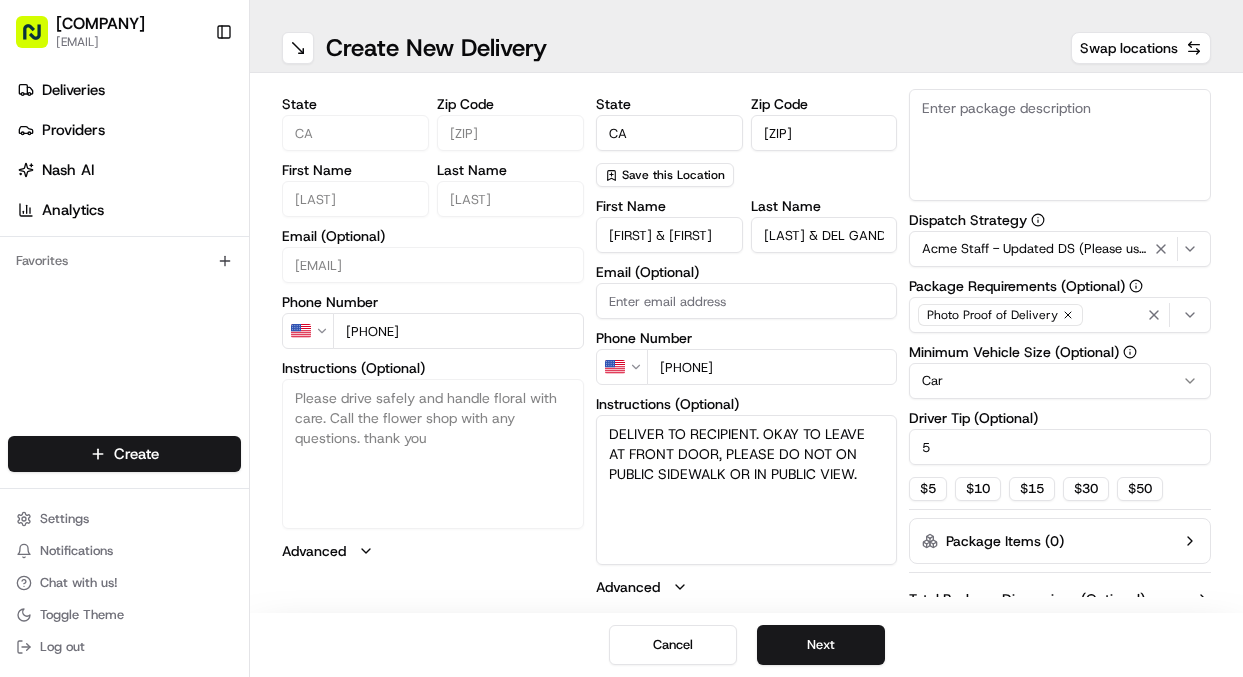 click on "Description (Optional)" at bounding box center (1060, 145) 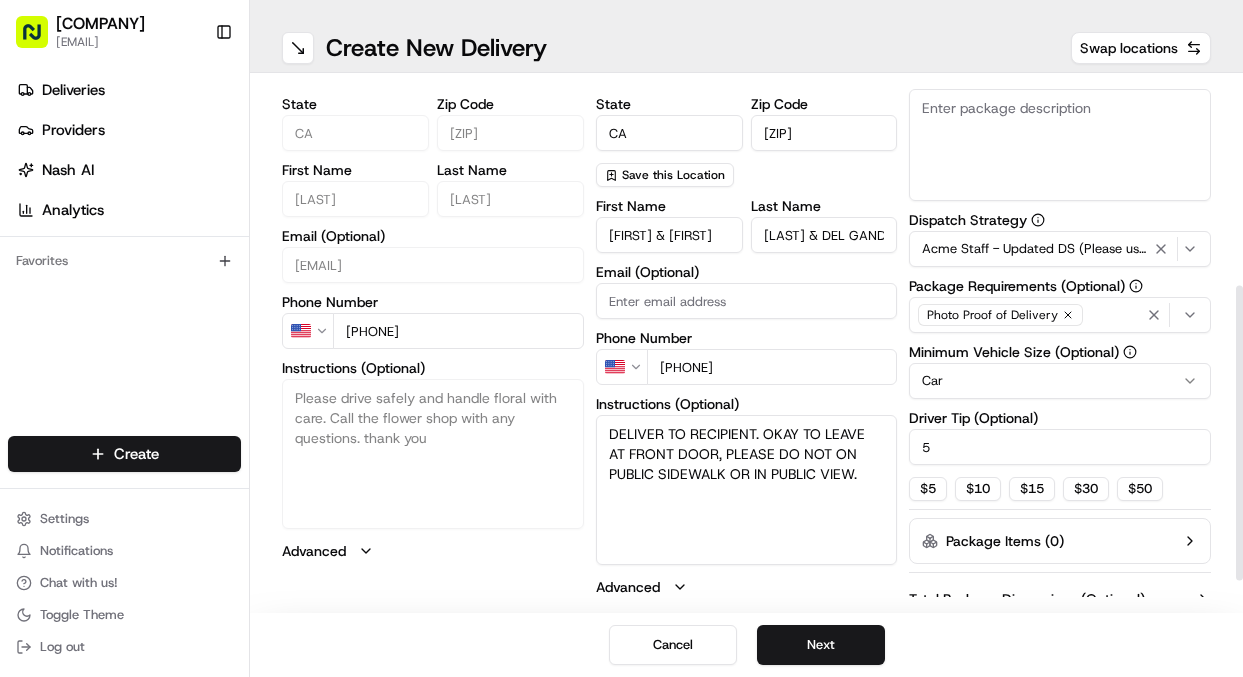 paste on "DELIVER TO RECIPIENT. OKAY TO LEAVE AT FRONT DOOR, PLEASE DO NOT ON PUBLIC SIDEWALK OR IN PUBLIC VIEW." 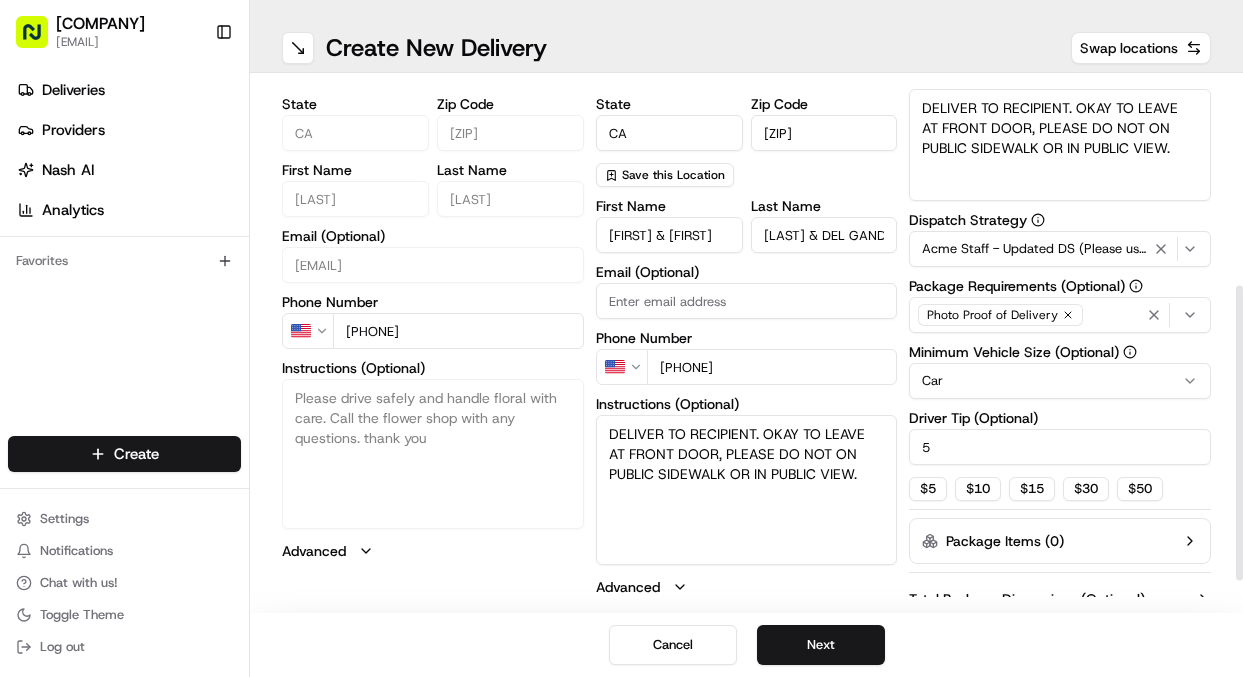 type on "DELIVER TO RECIPIENT. OKAY TO LEAVE AT FRONT DOOR, PLEASE DO NOT ON PUBLIC SIDEWALK OR IN PUBLIC VIEW." 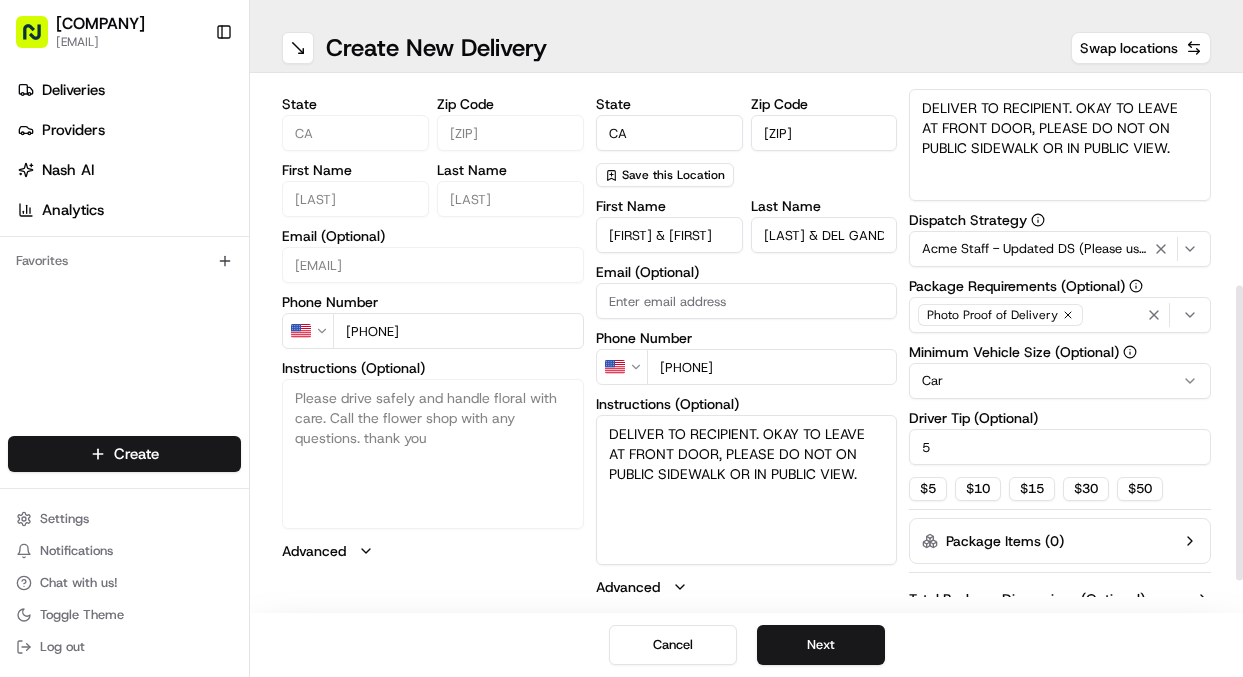 click on "pickup Details Edit Saved Location Company Name [COMPANY] Co Address Line 1 [NUMBER] [STREET] Address Line 2 (Optional) City [CITY] Country US State CA Zip Code [ZIP] First Name [FIRST] Last Name [LAST] Email (Optional) [EMAIL] Phone Number US +1 [PHONE] Instructions (Optional) Please drive safely and handle floral with care. Call the flower shop with any questions. thank you Advanced dropoff Details Saved Location Company Name Address Line 1 [NUMBER] [STREET] Address Line 2 (Optional) City [CITY] Country United States State CA Zip Code [ZIP] Save this Location First Name [FIRST] & [FIRST] Last Name [LAST] & [LAST] Email (Optional) Phone Number US +1 [PHONE] Instructions (Optional) [DELIVERY_INSTRUCTIONS] Advanced Delivery Details now scheduled Items Count (Optional) Currency USD Package Value Package Identifier (Optional) Description (Optional) Dispatch Strategy Car 5 $ 5 $ 10 $ 15 $" at bounding box center [746, 188] 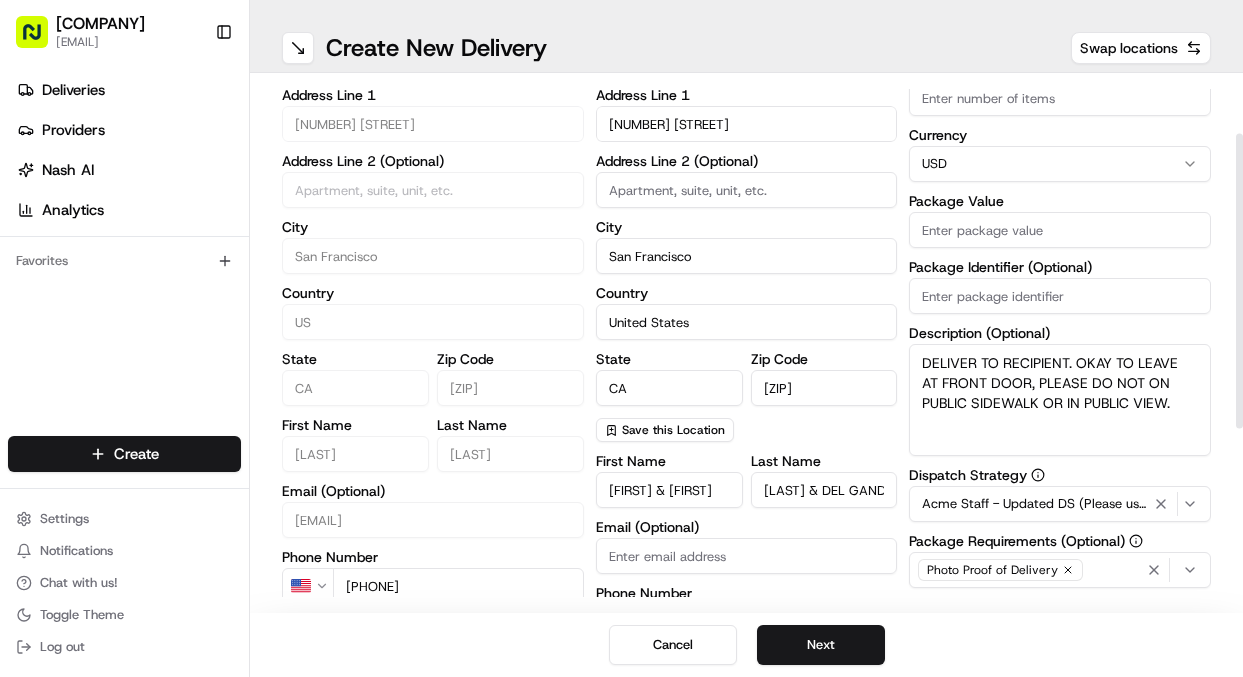 scroll, scrollTop: 104, scrollLeft: 0, axis: vertical 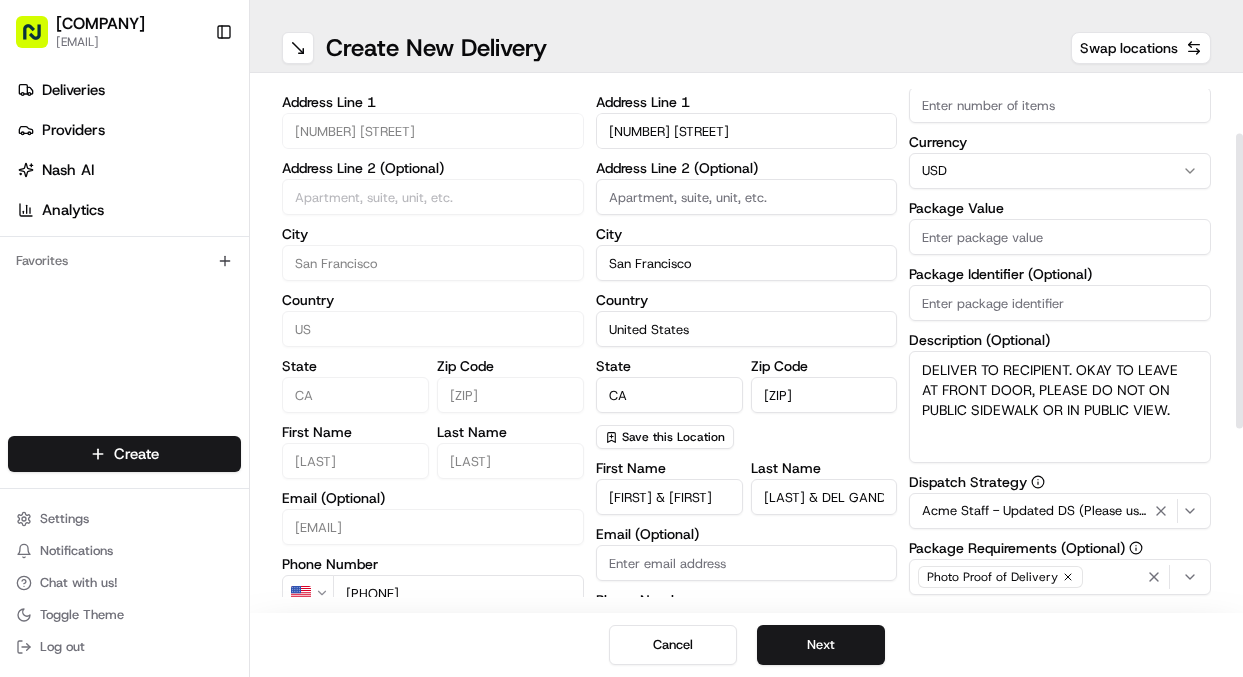 click on "Package Value" at bounding box center [1060, 237] 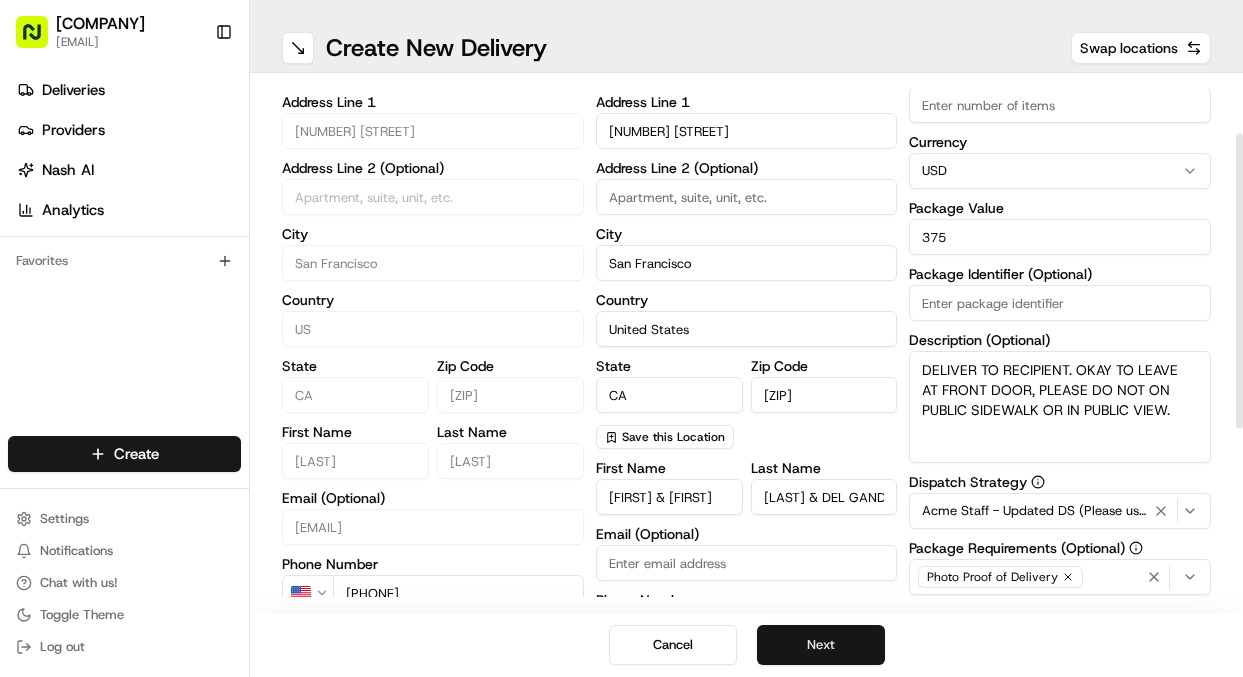 type on "375" 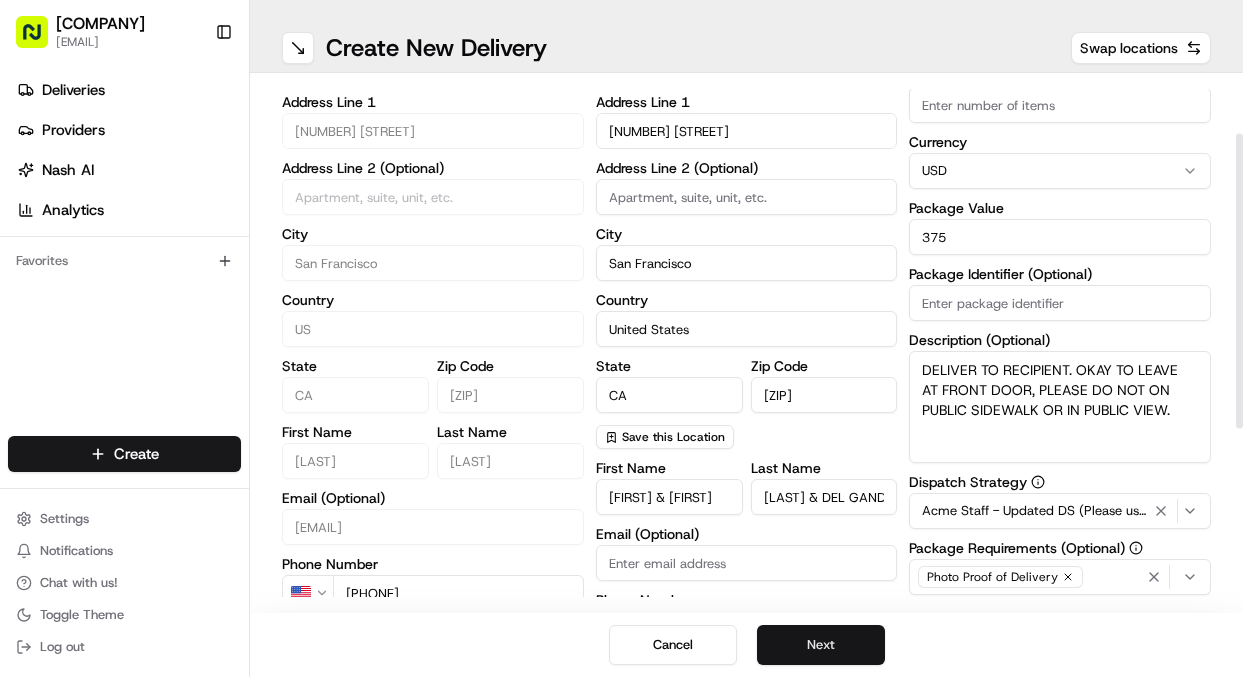 click on "Next" at bounding box center [821, 645] 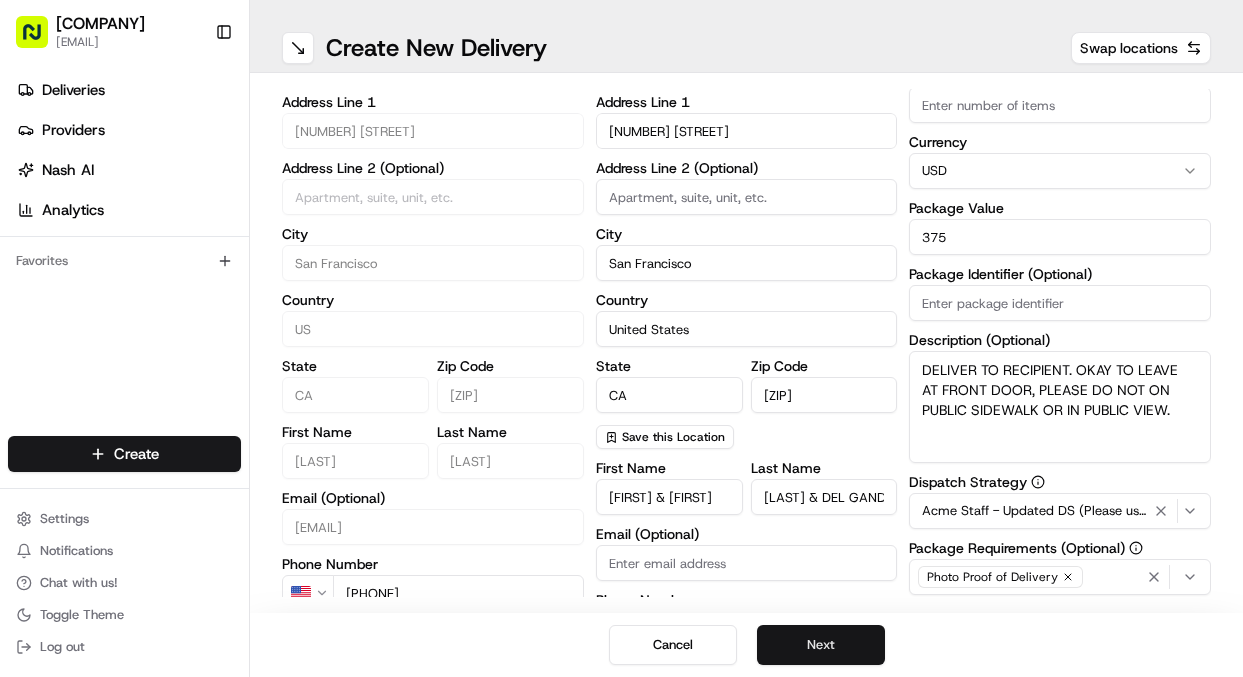 click on "Next" at bounding box center (821, 645) 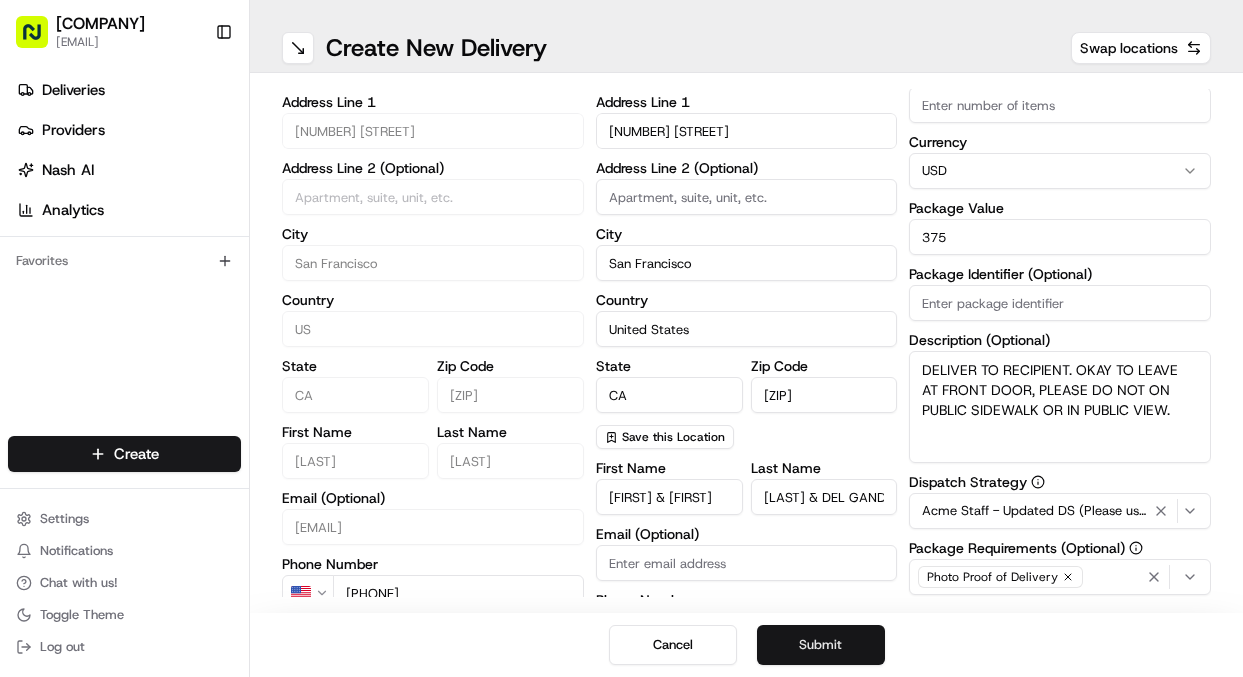 click on "Submit" at bounding box center [821, 645] 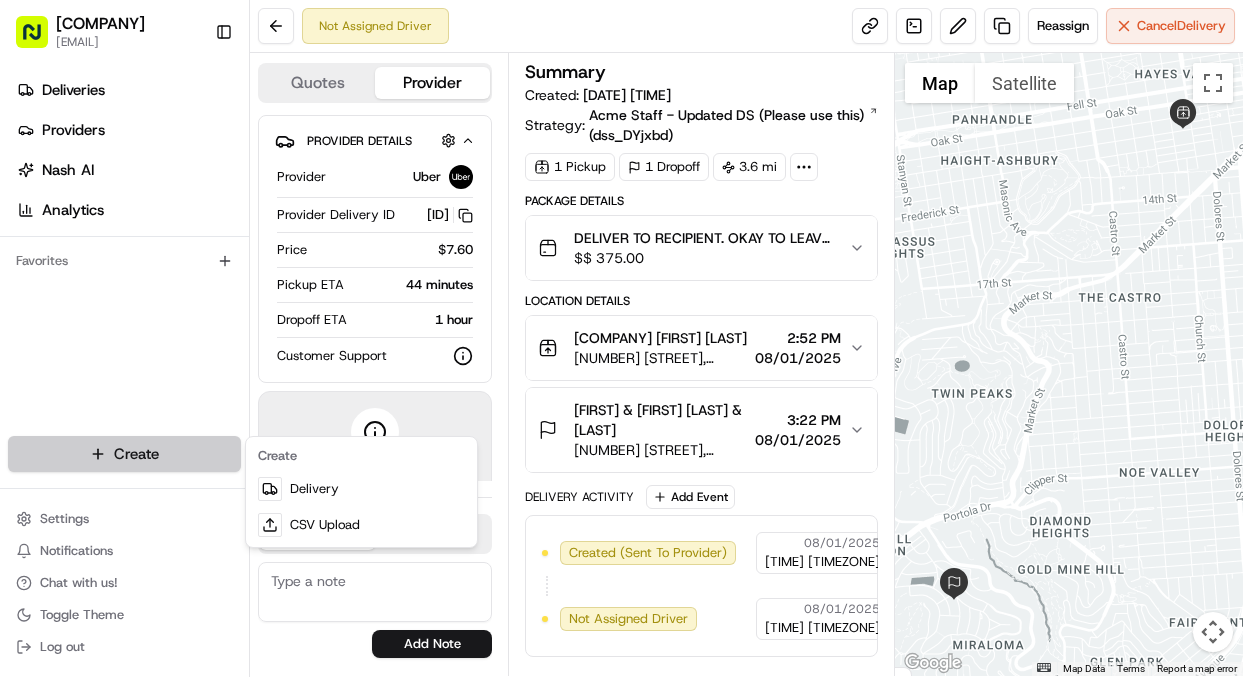 click on "[COMPANY] [EMAIL] Toggle Sidebar Deliveries Providers Nash AI Analytics Favorites Main Menu Members & Organization Organization Users Roles Preferences Customization Tracking Orchestration Automations Dispatch Strategy Locations Pickup Locations Dropoff Locations Billing Billing Refund Requests Integrations Notification Triggers Webhooks API Keys Request Logs Create Settings Notifications Chat with us! Toggle Theme Log out Not Assigned Driver Reassign Cancel Delivery Quotes Provider Provider Details Hidden ( 1 ) Provider Uber Provider Delivery ID 034EC Copy del_P5cQL6gVSEyLENBwuOA07A 034EC Price $7.60 Pickup ETA 44 minutes Dropoff ETA 1 hour Customer Support Driver information is not available yet. Notes Flags [EMAIL] [EMAIL] Add Note [EMAIL] [EMAIL] Add Flag Summary Created: 08/01/2025 [TIME] [TIMEZONE] Strategy: Acme Staff - Updated DS (Please use this) (dss_DYjxbd) 1 Pickup 1 Dropoff 3.6 mi Package Details $ 375.00 +" at bounding box center (621, 338) 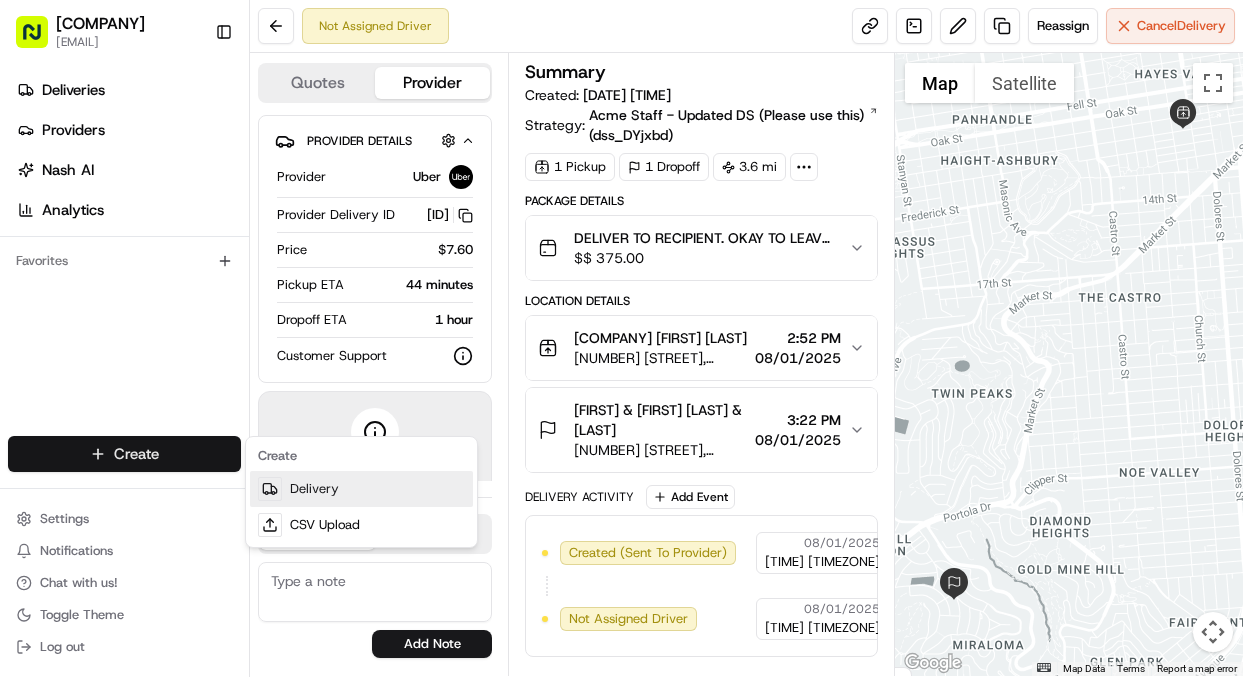 click on "Delivery" at bounding box center (361, 489) 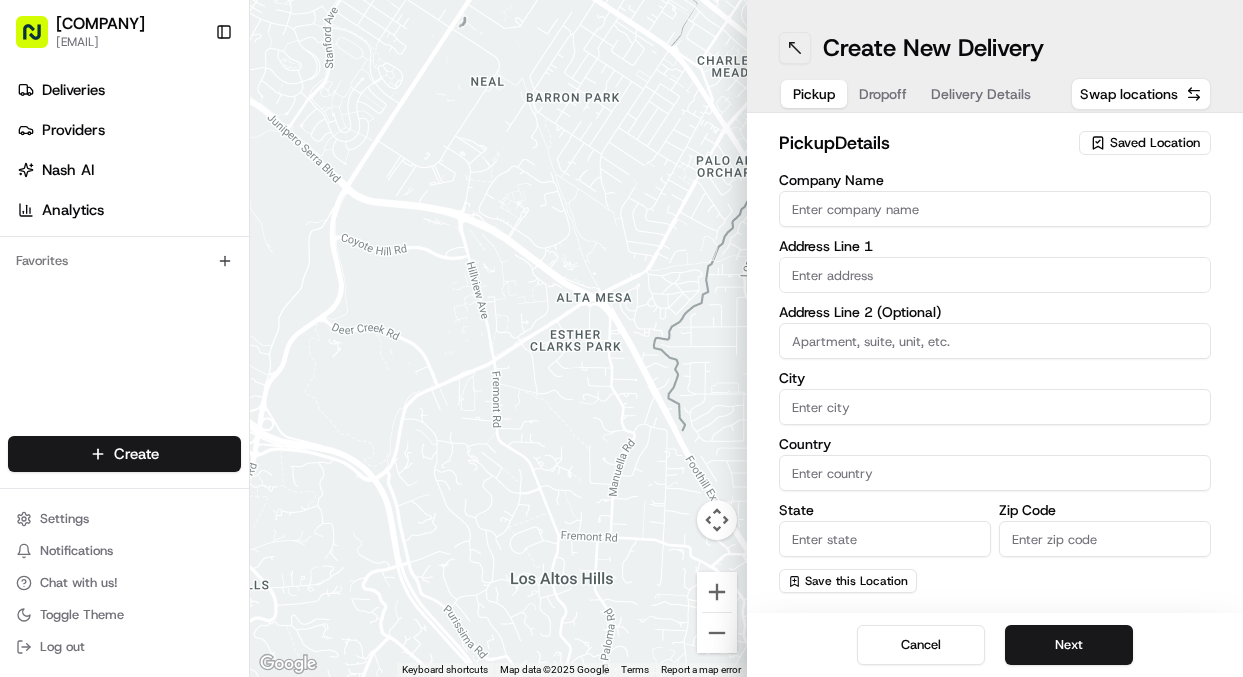 click at bounding box center (795, 48) 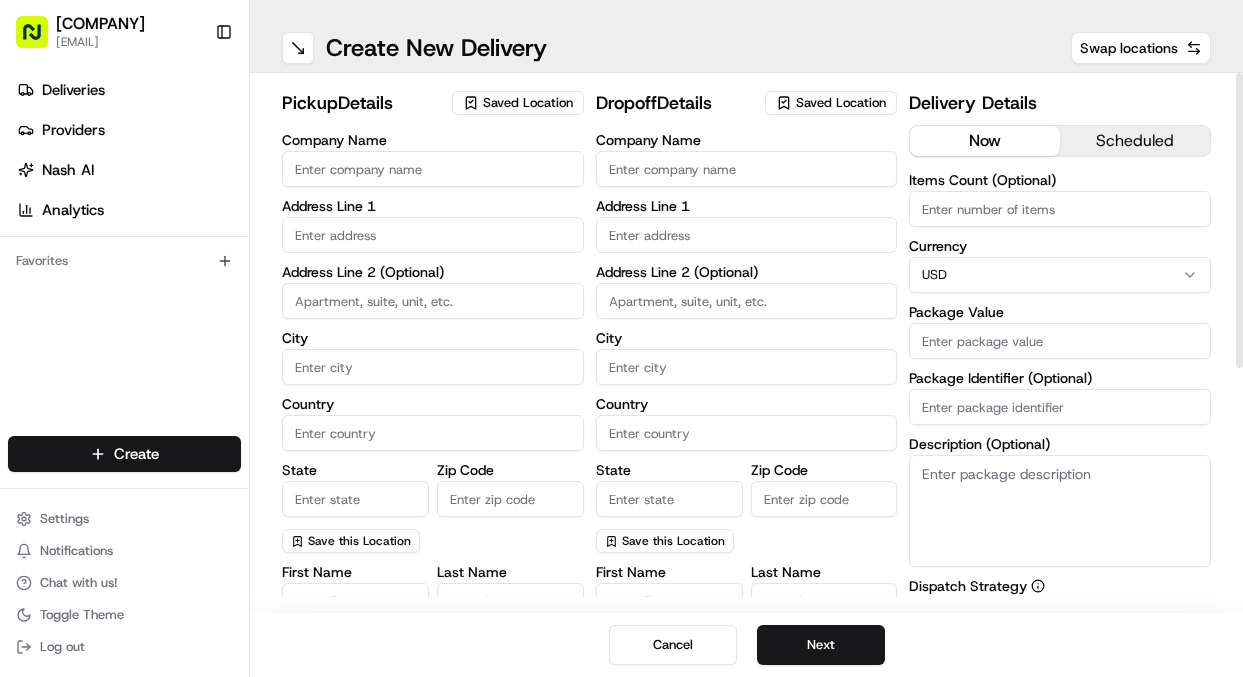 click on "Saved Location" at bounding box center (528, 103) 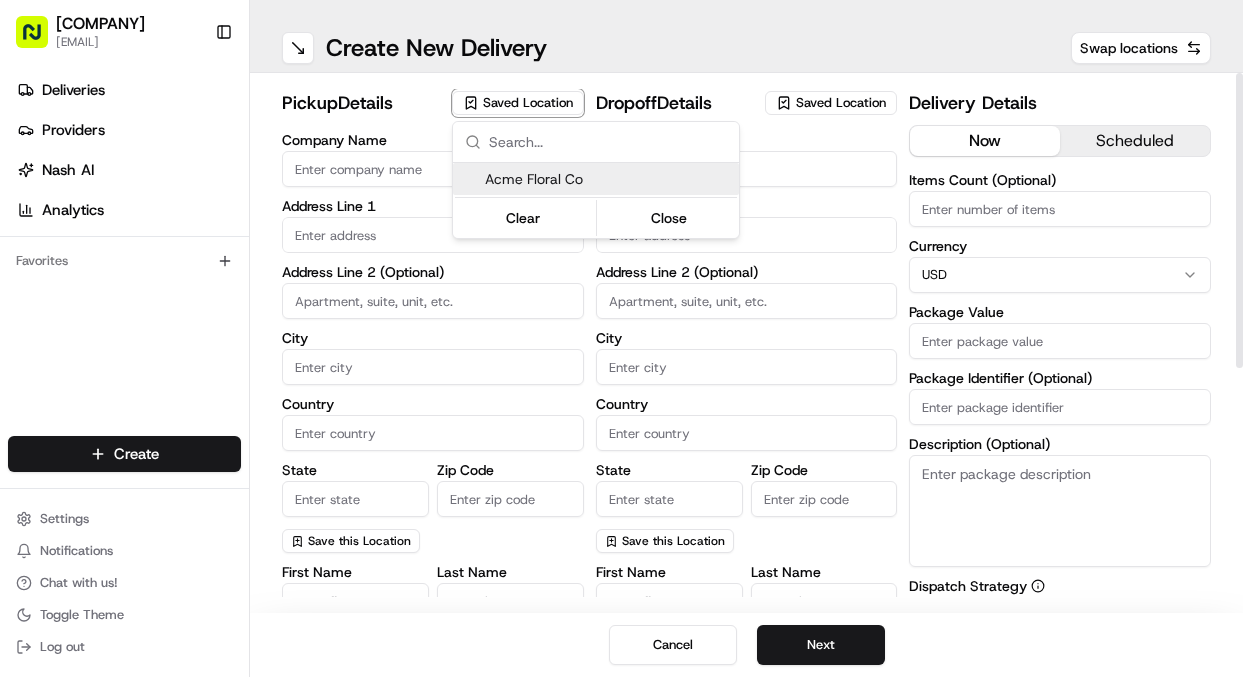 click on "Acme Floral Co" at bounding box center [608, 179] 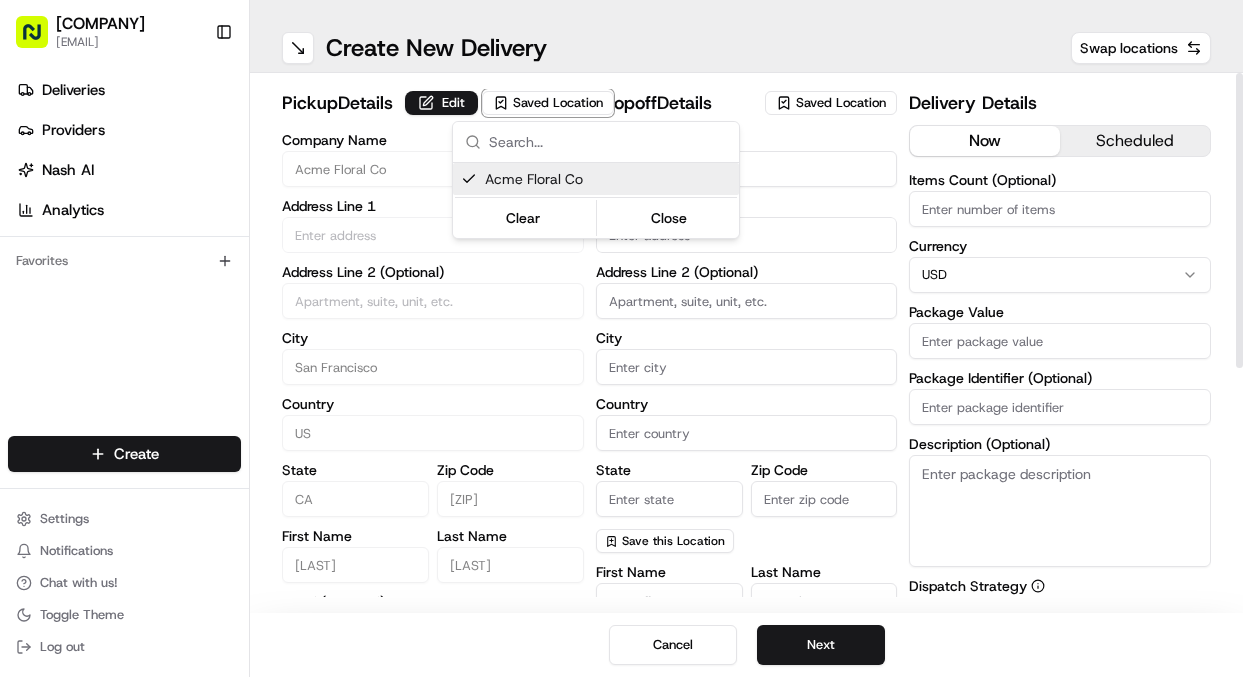 type on "[NUMBER] [STREET]" 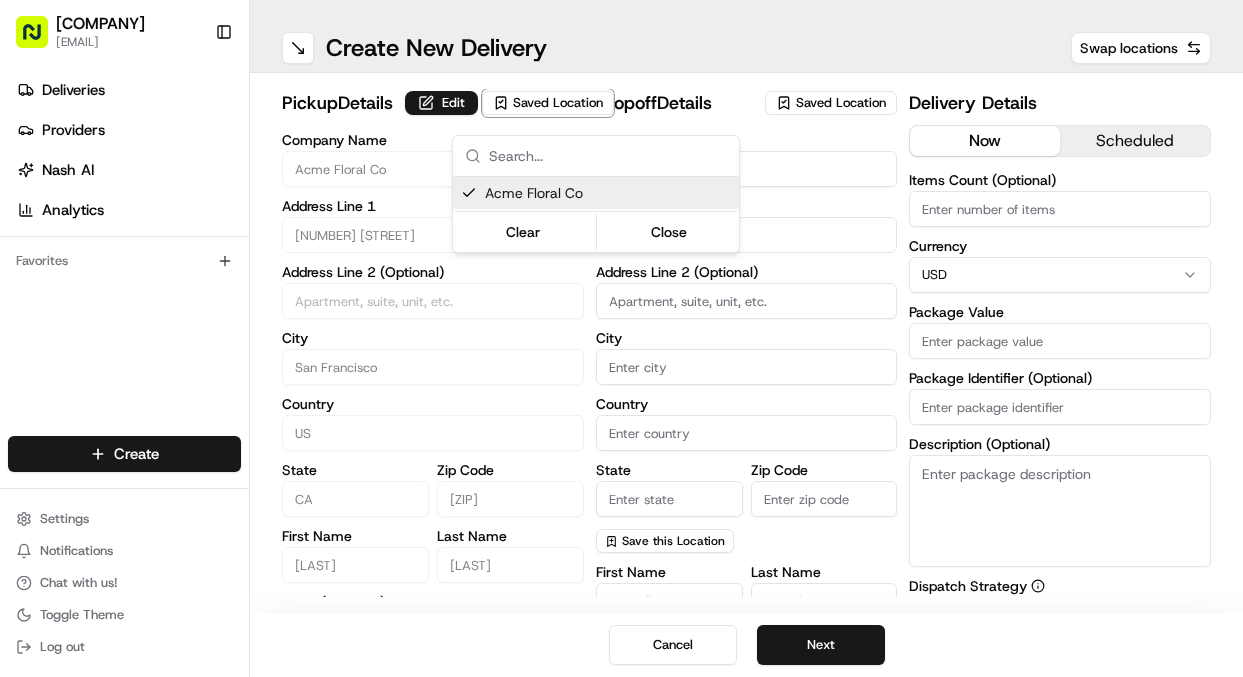 click on "[NUMBER] [STREET], [CITY], [STATE] Acme Floral [EMAIL] Toggle Sidebar Deliveries Providers Nash AI Analytics Favorites Main Menu Members & Organization Organization Users Roles Preferences Customization Tracking Orchestration Automations Dispatch Strategy Locations Pickup Locations Dropoff Locations Billing Billing Refund Requests Integrations Notification Triggers Webhooks API Keys Request Logs Create Settings Notifications Chat with us! Toggle Theme Log out ← Move left → Move right ↑ Move up ↓ Move down + Zoom in - Zoom out Home Jump left by 75% End Jump right by 75% Page Up Jump up by 75% Page Down Jump down by 75% Map Data Map data ©2025 Google Map data ©2025 Google 2 m Click to toggle between metric and imperial units Terms Create New Delivery Swap locations pickup Details Edit Saved Location Company Name Acme Floral Co Address Line 1 [NUMBER] [STREET] Address Line 2 (Optional) City [CITY] Country US State CA Zip Code [POSTAL CODE] First Name [FIRST] Last Name [LAST] Email (Optional) US Advanced" at bounding box center (621, 338) 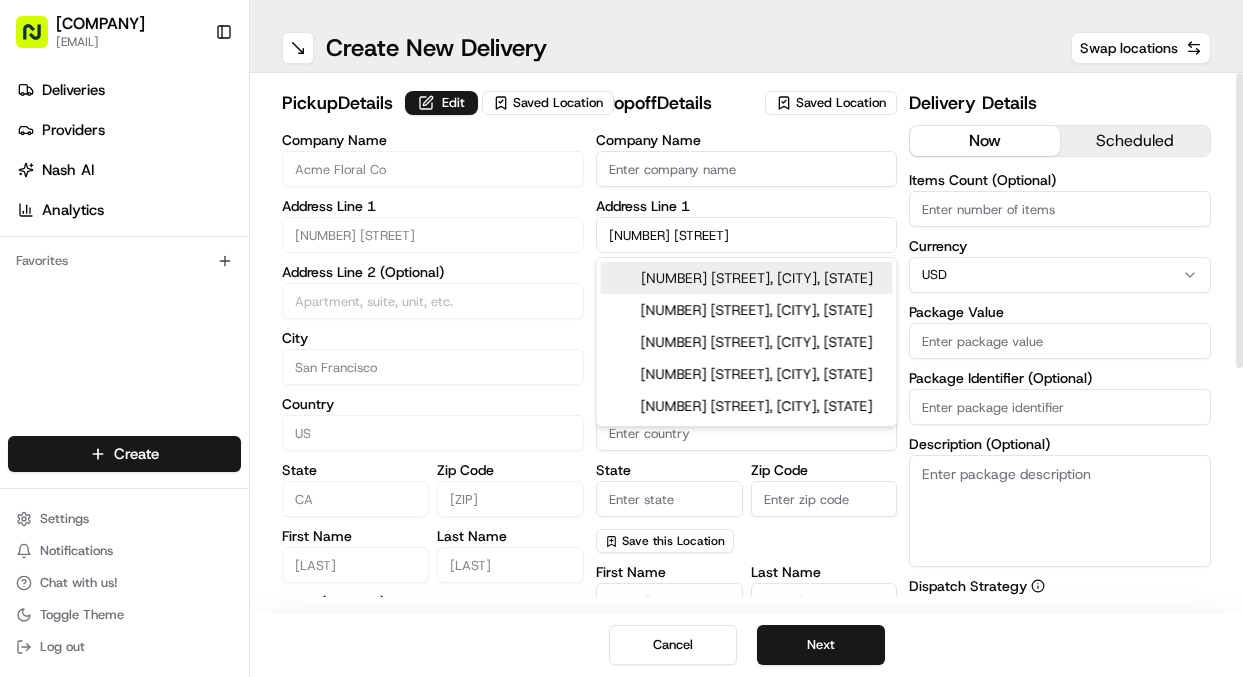 click on "[NUMBER] [STREET], [CITY], [STATE]" at bounding box center (747, 278) 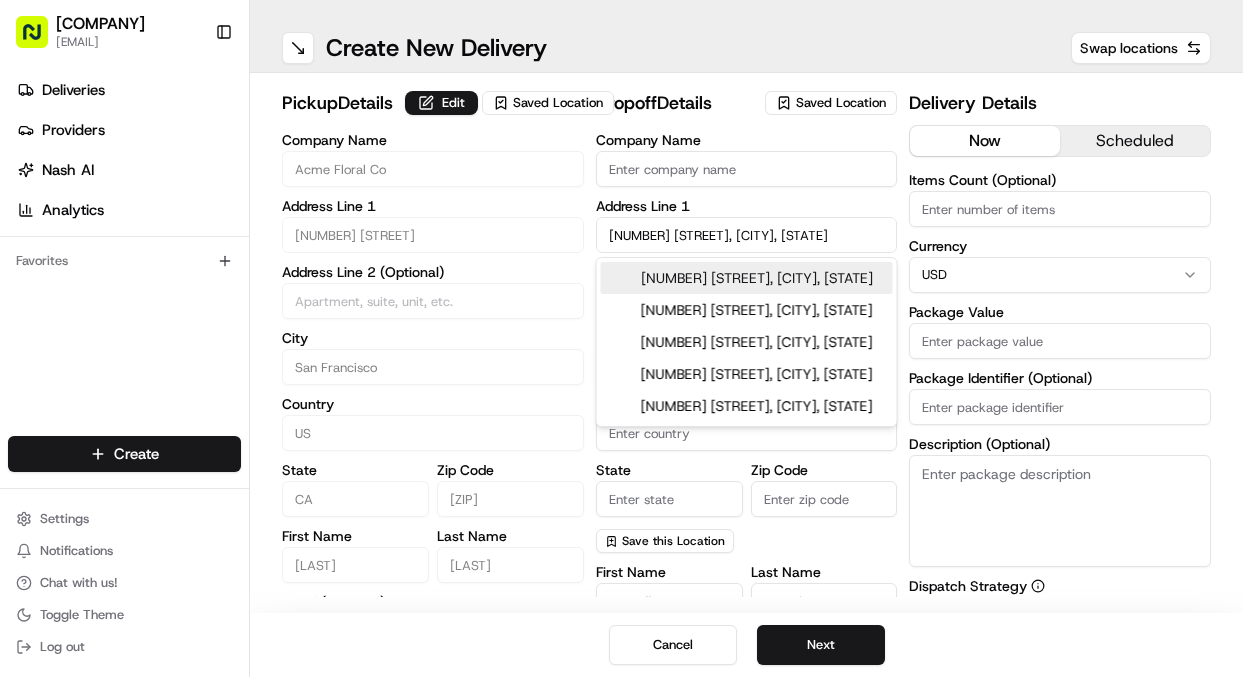 type on "[NUMBER] [STREET], [CITY], [STATE], [COUNTRY]" 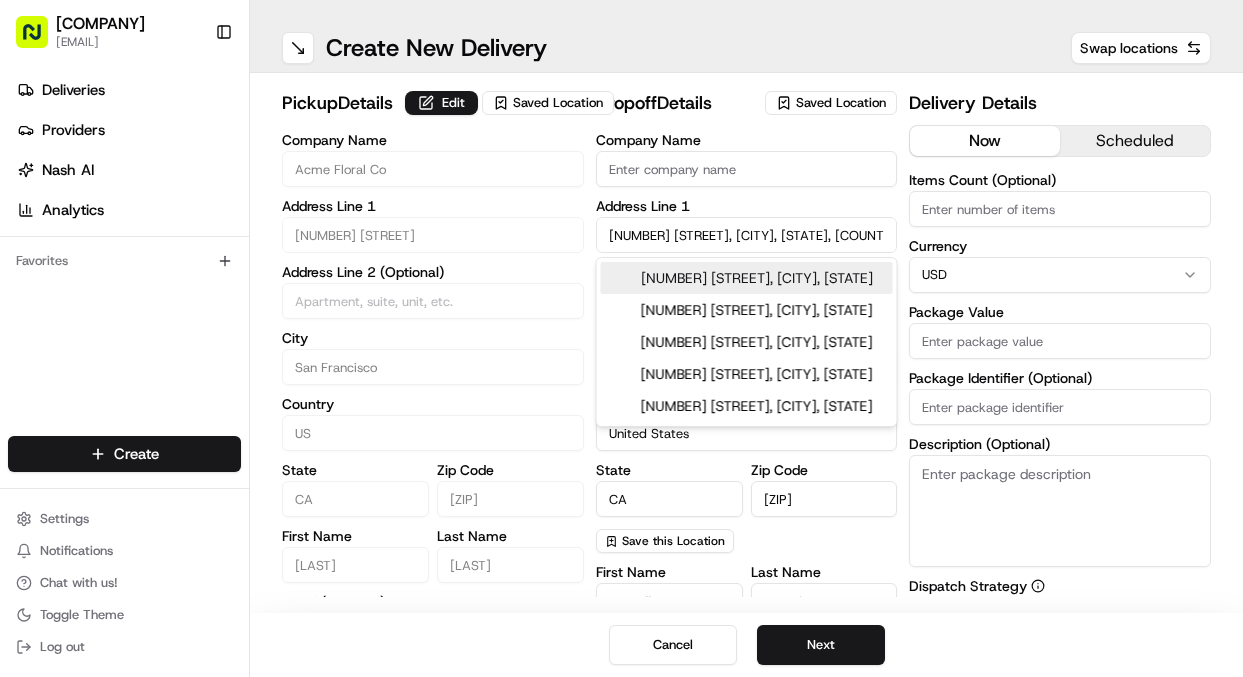 type on "[NUMBER] [STREET]" 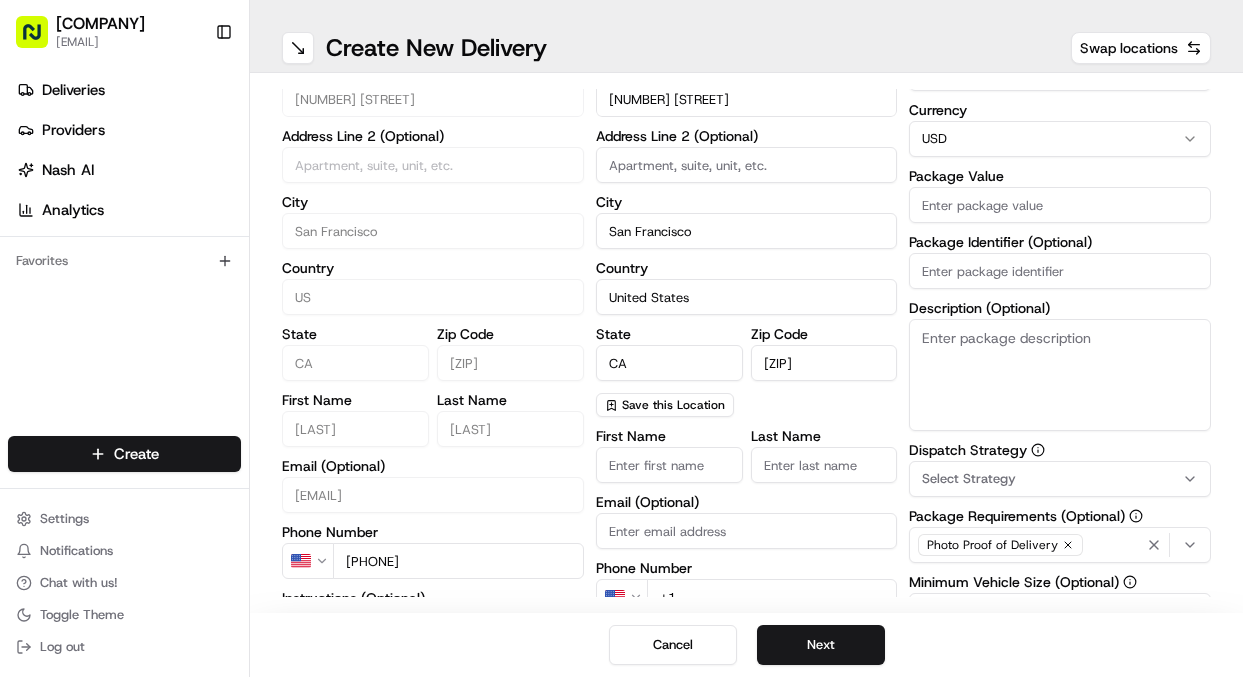 scroll, scrollTop: 147, scrollLeft: 0, axis: vertical 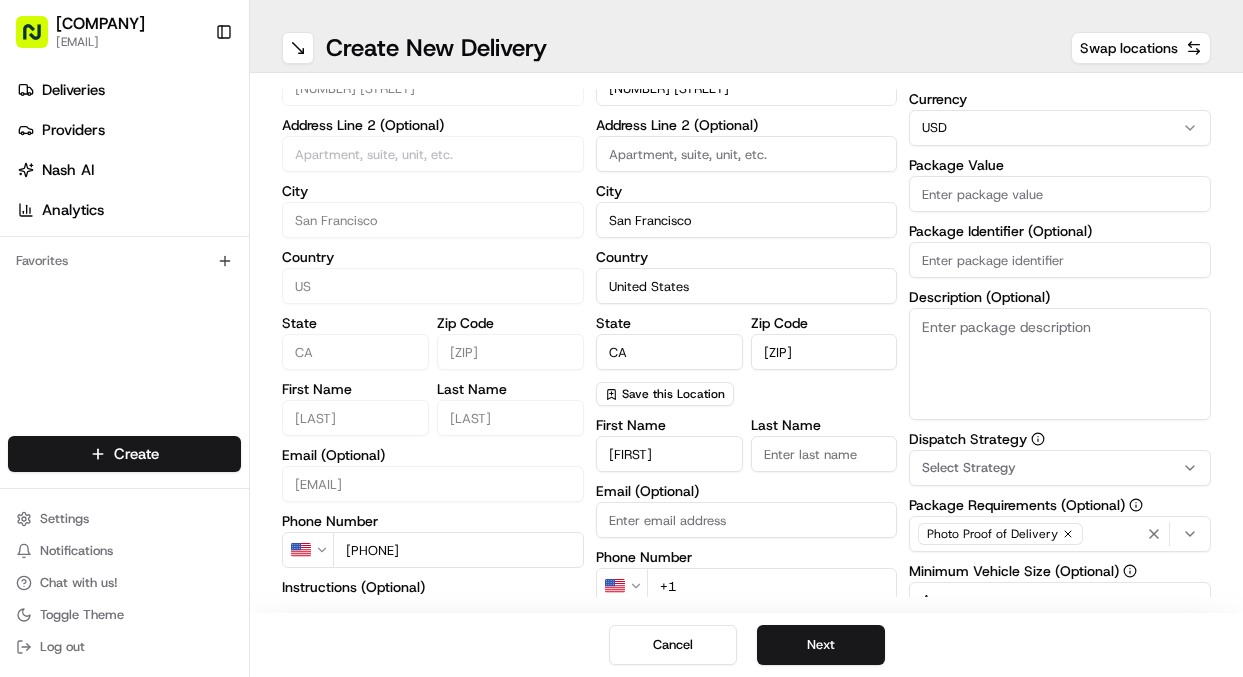 type on "[FIRST]" 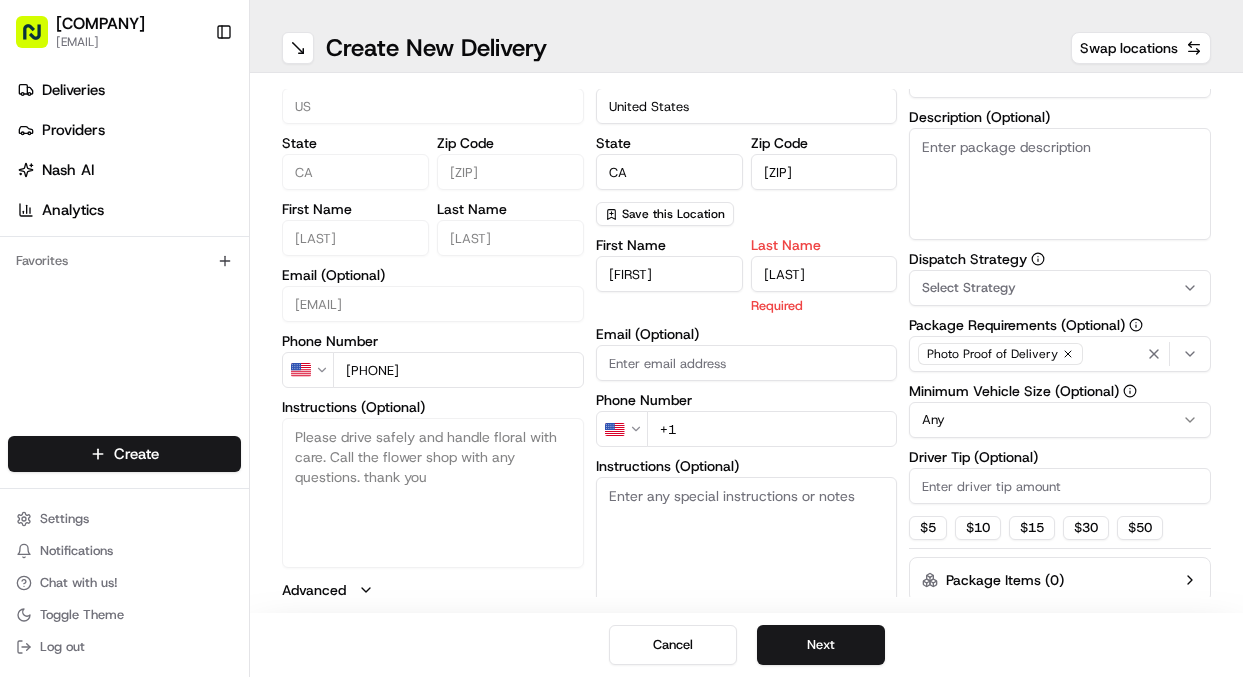 scroll, scrollTop: 331, scrollLeft: 0, axis: vertical 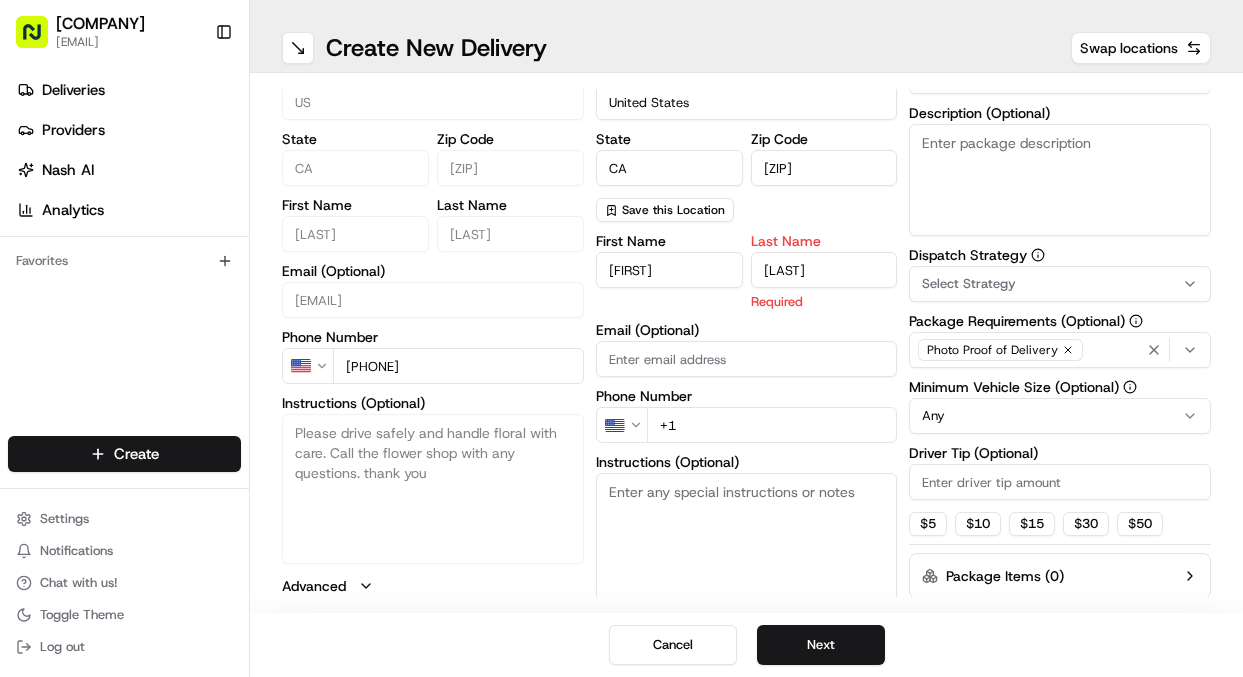 type on "[LAST]" 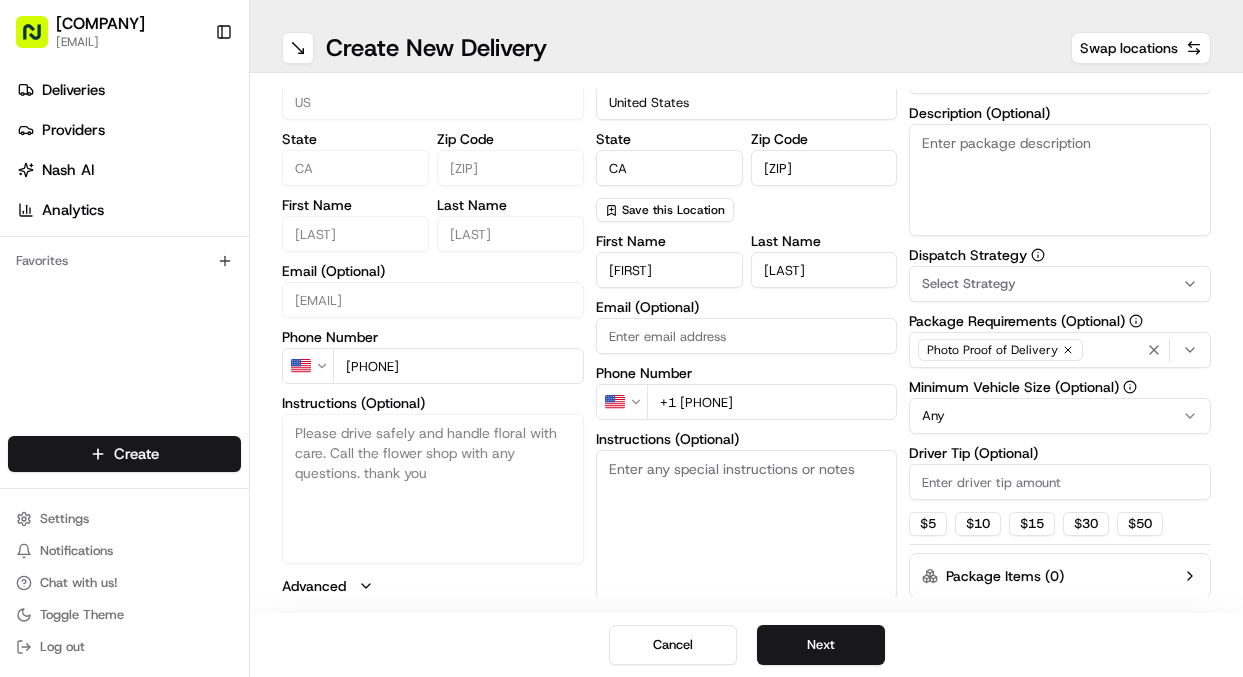 type on "+1 [PHONE]" 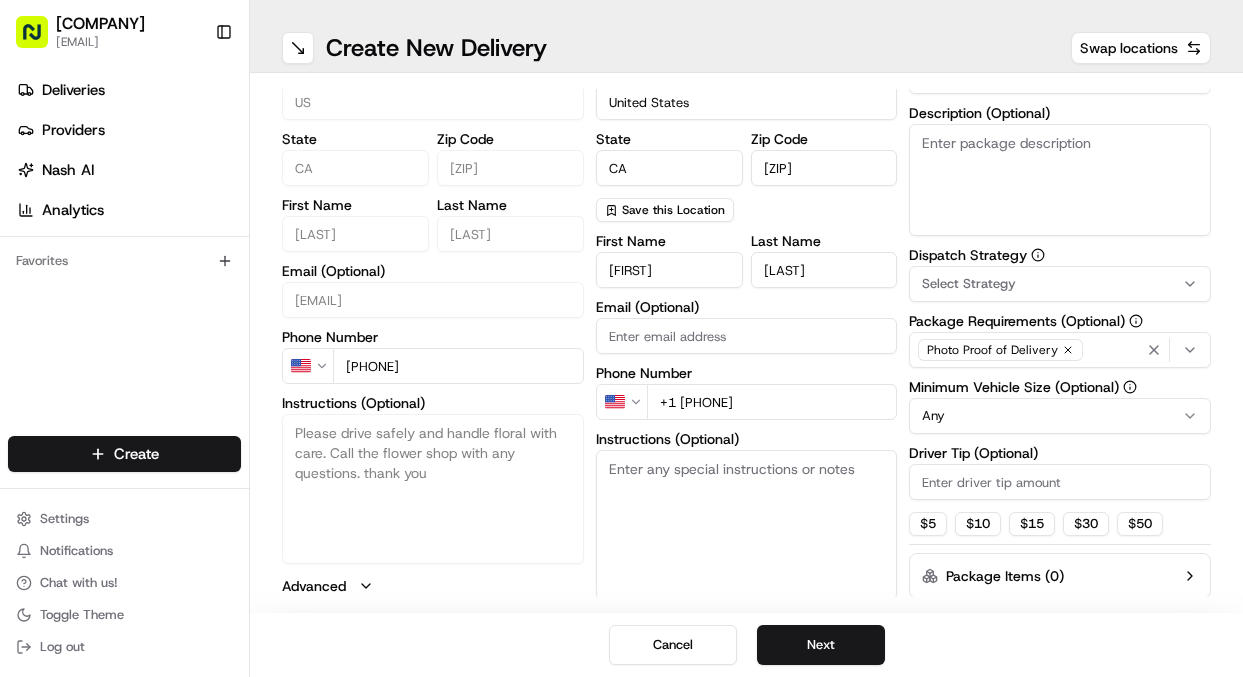 click on "Instructions (Optional)" at bounding box center (747, 525) 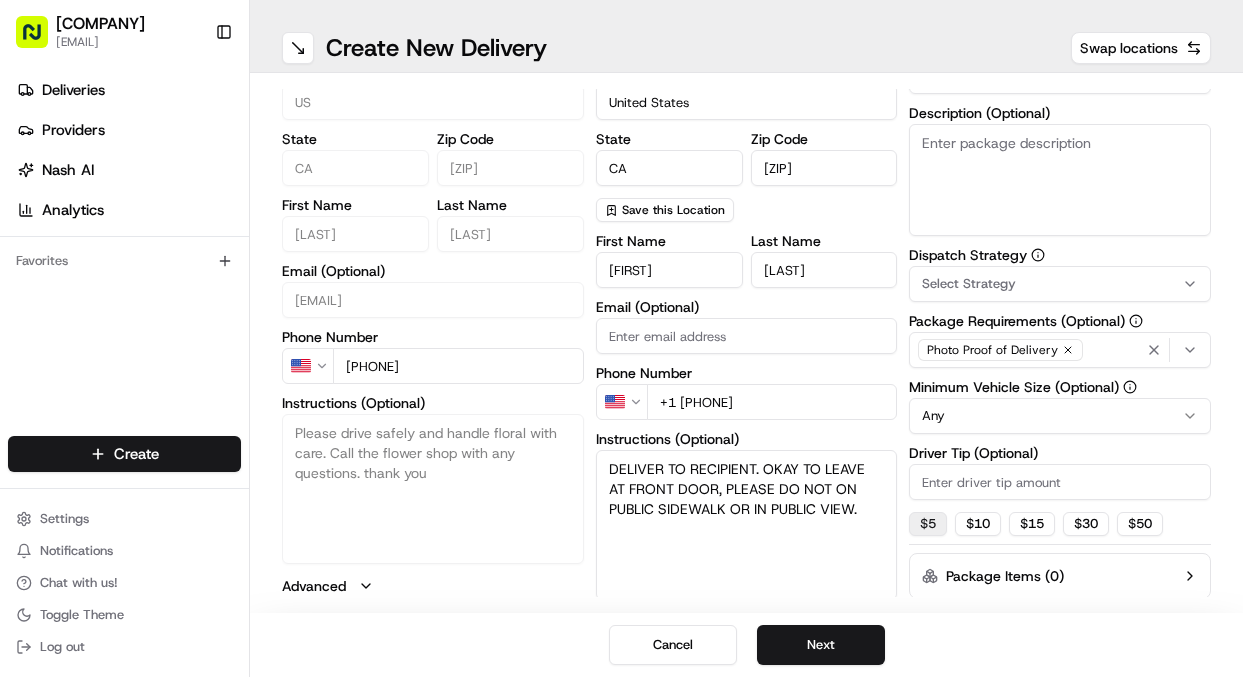 type on "DELIVER TO RECIPIENT. OKAY TO LEAVE AT FRONT DOOR, PLEASE DO NOT ON PUBLIC SIDEWALK OR IN PUBLIC VIEW." 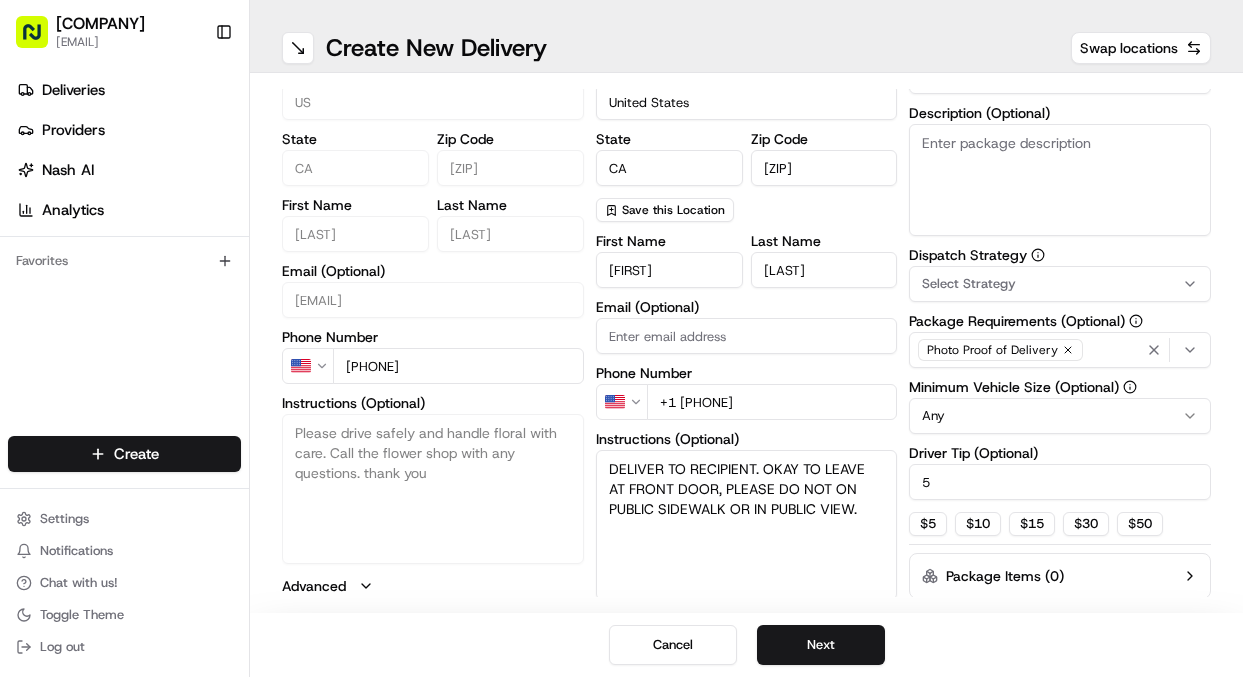 click on "[NUMBER] [STREET], [CITY], [STATE] Acme Floral [EMAIL] Toggle Sidebar Deliveries Providers Nash AI Analytics Favorites Main Menu Members & Organization Organization Users Roles Preferences Customization Tracking Orchestration Automations Dispatch Strategy Locations Pickup Locations Dropoff Locations Billing Billing Refund Requests Integrations Notification Triggers Webhooks API Keys Request Logs Create Settings Notifications Chat with us! Toggle Theme Log out ← Move left → Move right ↑ Move up ↓ Move down + Zoom in - Zoom out Home Jump left by 75% End Jump right by 75% Page Up Jump up by 75% Page Down Jump down by 75% Map Data Map data ©2025 Google Map data ©2025 Google 20 km Click to toggle between metric and imperial units Terms Create New Delivery Swap locations pickup Details Edit Saved Location Company Name Acme Floral Co Address Line 1 [NUMBER] [STREET] Address Line 2 (Optional) City [CITY] Country US State CA Zip Code [POSTAL CODE] First Name [FIRST] Last Name [LAST] Email (Optional) US City 5" at bounding box center (621, 338) 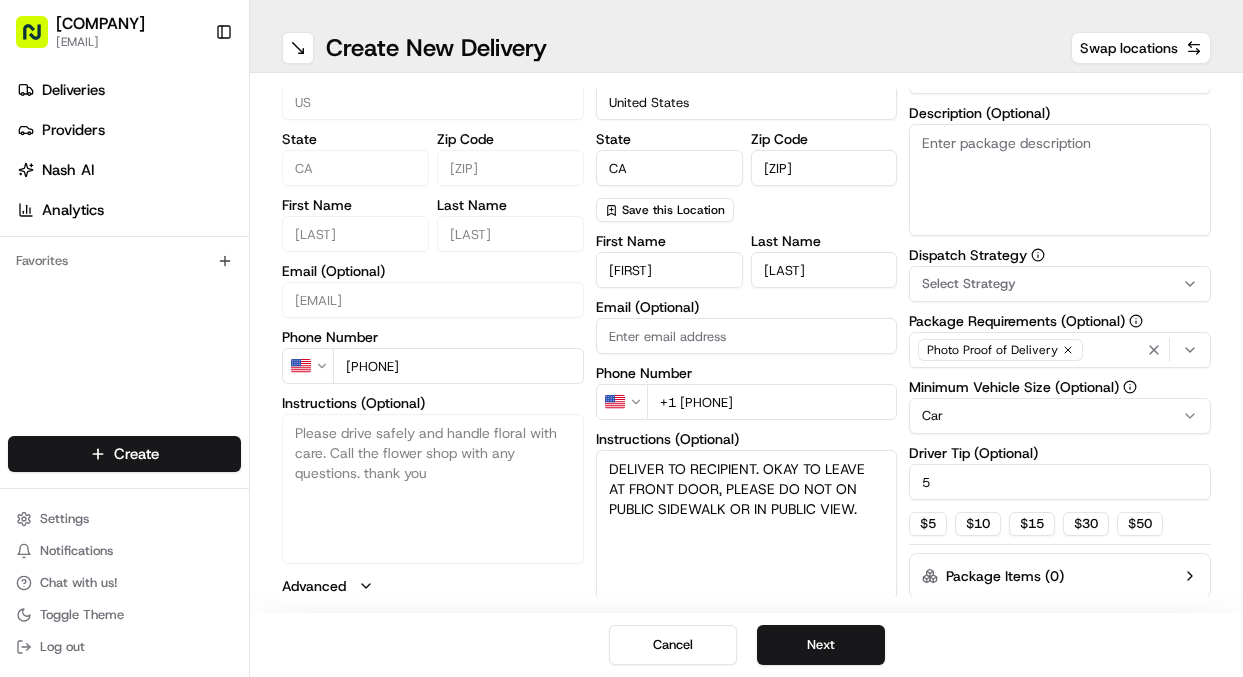 click on "Select Strategy" at bounding box center [969, 284] 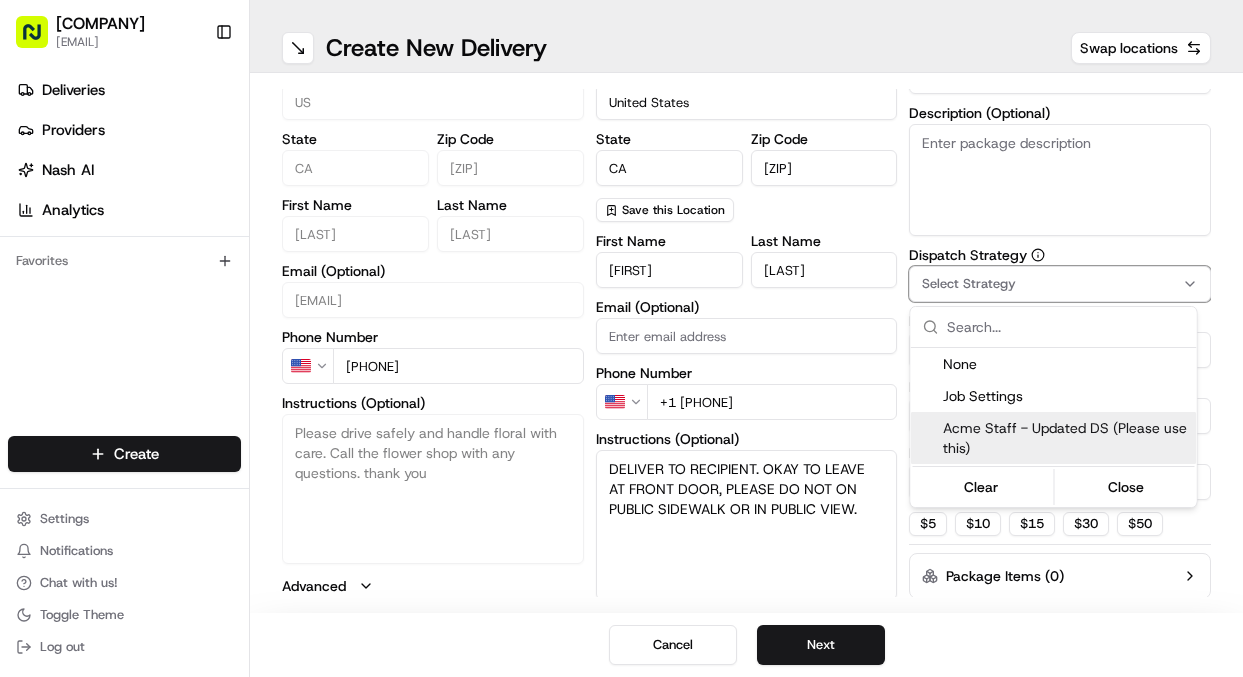 click on "Acme Staff - Updated DS (Please use this)" at bounding box center [1066, 438] 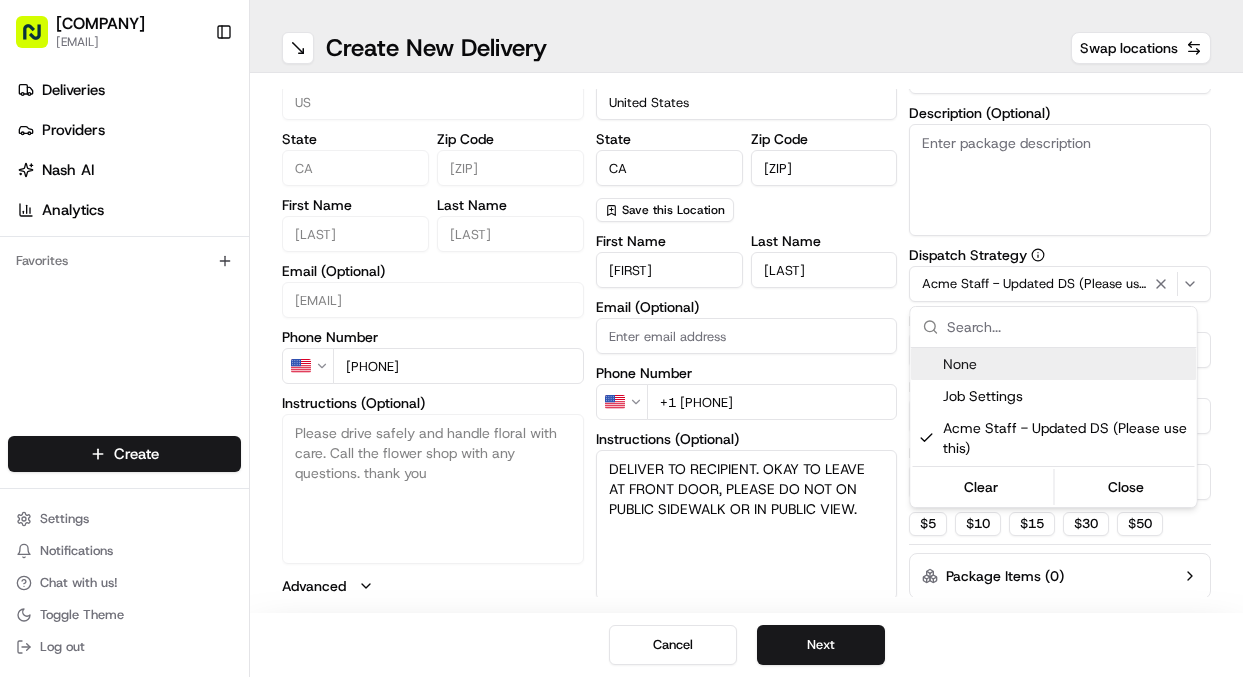 click on "[NUMBER] [STREET], [CITY], [STATE] Acme Floral [EMAIL] Toggle Sidebar Deliveries Providers Nash AI Analytics Favorites Main Menu Members & Organization Organization Users Roles Preferences Customization Tracking Orchestration Automations Dispatch Strategy Locations Pickup Locations Dropoff Locations Billing Billing Refund Requests Integrations Notification Triggers Webhooks API Keys Request Logs Create Settings Notifications Chat with us! Toggle Theme Log out ← Move left → Move right ↑ Move up ↓ Move down + Zoom in - Zoom out Home Jump left by 75% End Jump right by 75% Page Up Jump up by 75% Page Down Jump down by 75% Map Data Map data ©2025 Google Map data ©2025 Google 20 km Click to toggle between metric and imperial units Terms Create New Delivery Swap locations pickup Details Edit Saved Location Company Name Acme Floral Co Address Line 1 [NUMBER] [STREET] Address Line 2 (Optional) City [CITY] Country US State CA Zip Code [POSTAL CODE] First Name [FIRST] Last Name [LAST] Email (Optional) US City 5" at bounding box center [621, 338] 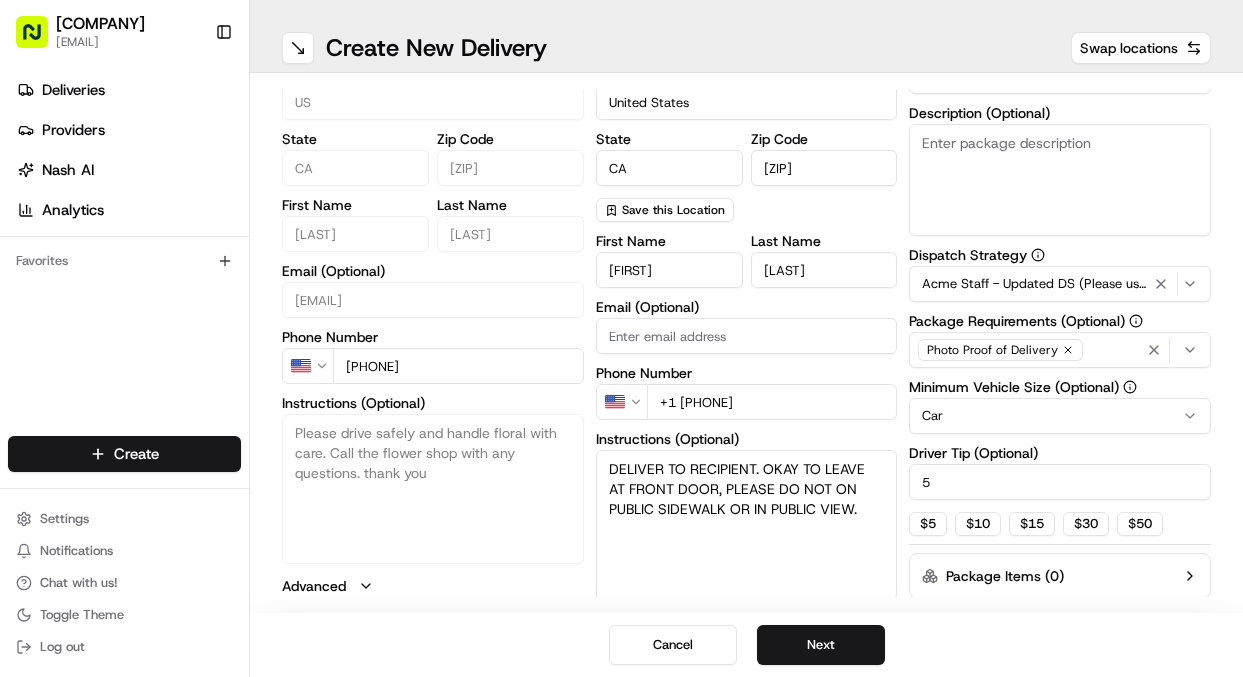 click on "Description (Optional)" at bounding box center (1060, 180) 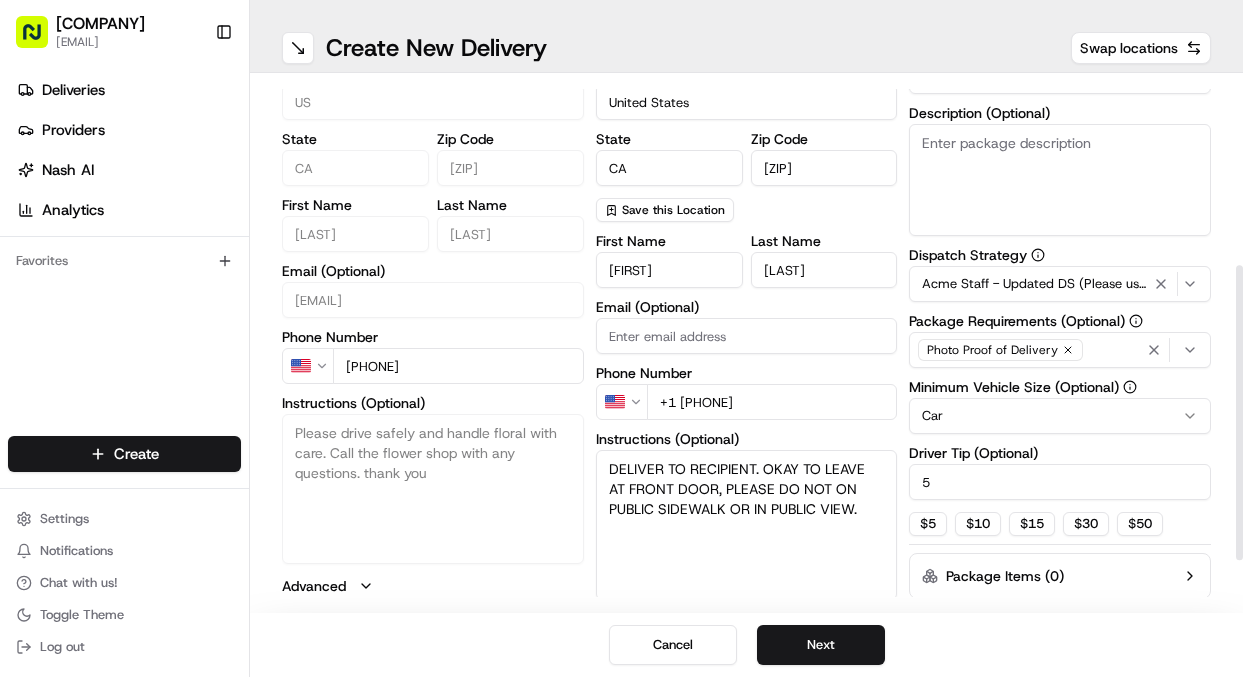 paste on "DELIVER TO RECIPIENT. OKAY TO LEAVE AT FRONT DOOR, PLEASE DO NOT ON PUBLIC SIDEWALK OR IN PUBLIC VIEW." 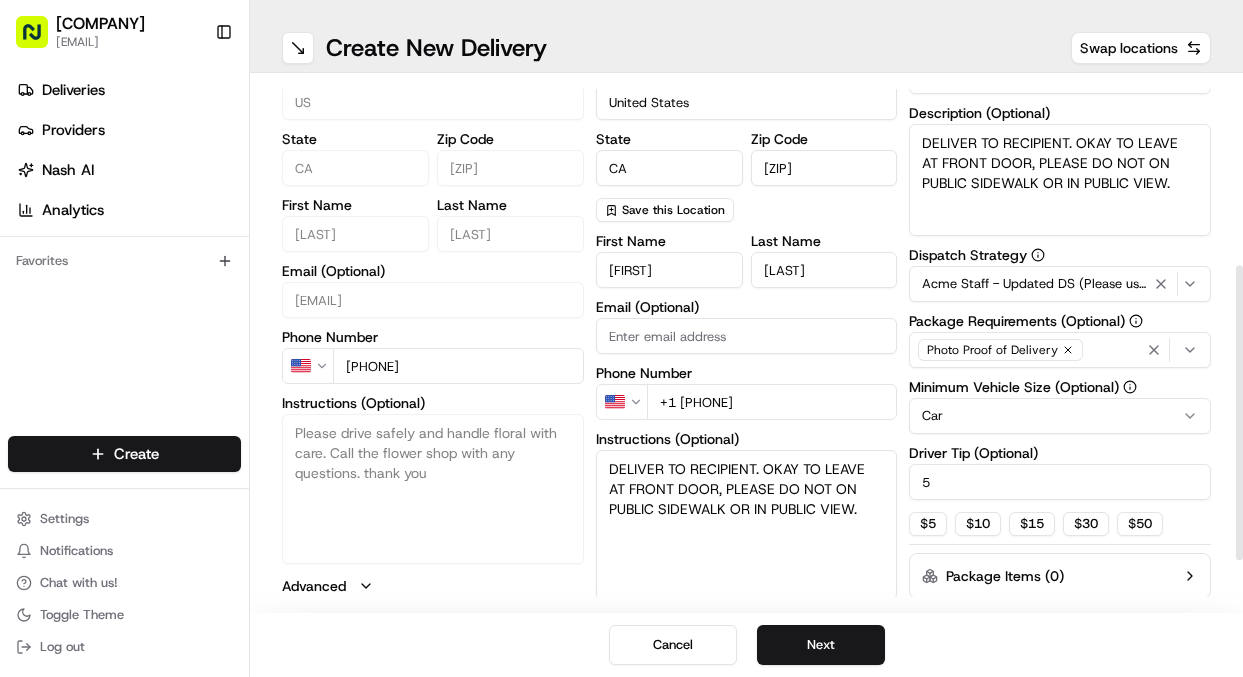 type on "DELIVER TO RECIPIENT. OKAY TO LEAVE AT FRONT DOOR, PLEASE DO NOT ON PUBLIC SIDEWALK OR IN PUBLIC VIEW." 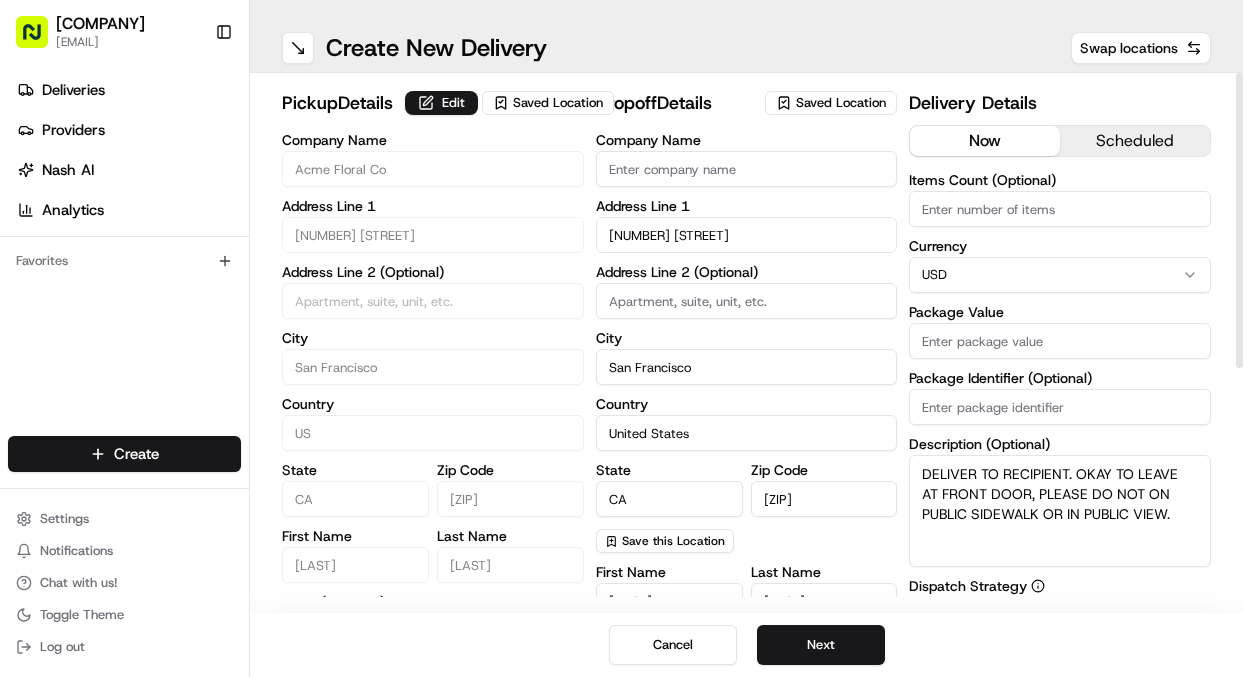 scroll, scrollTop: 0, scrollLeft: 0, axis: both 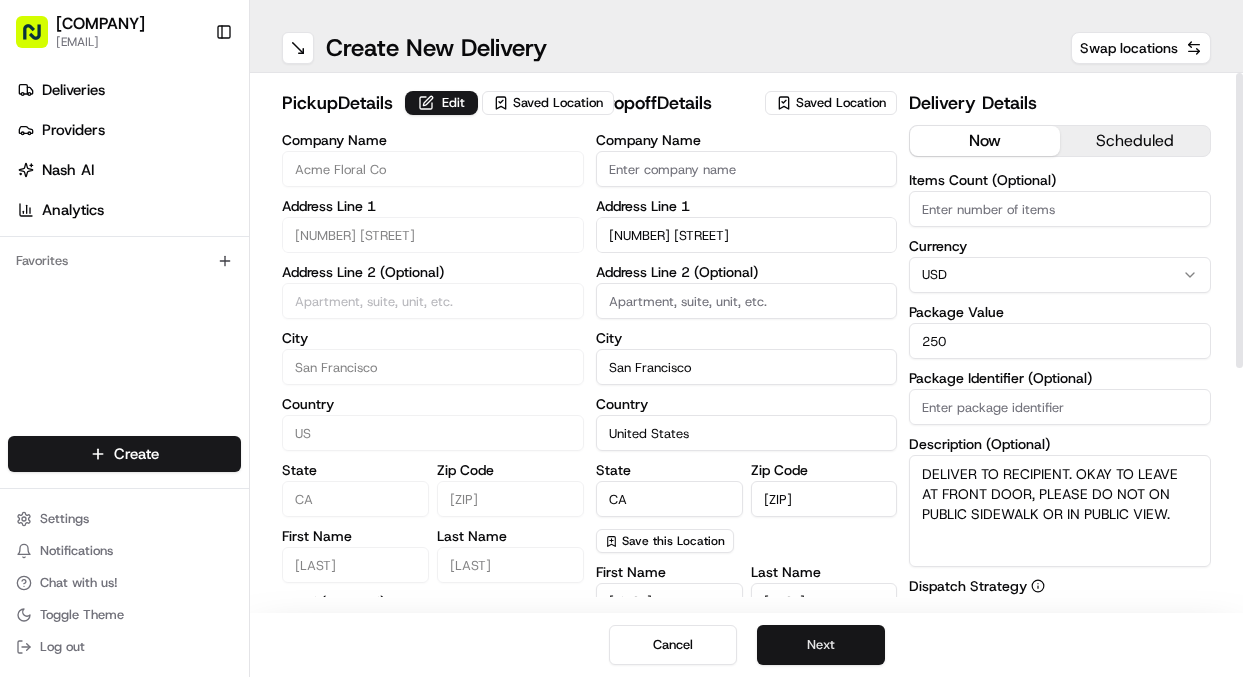 type on "250" 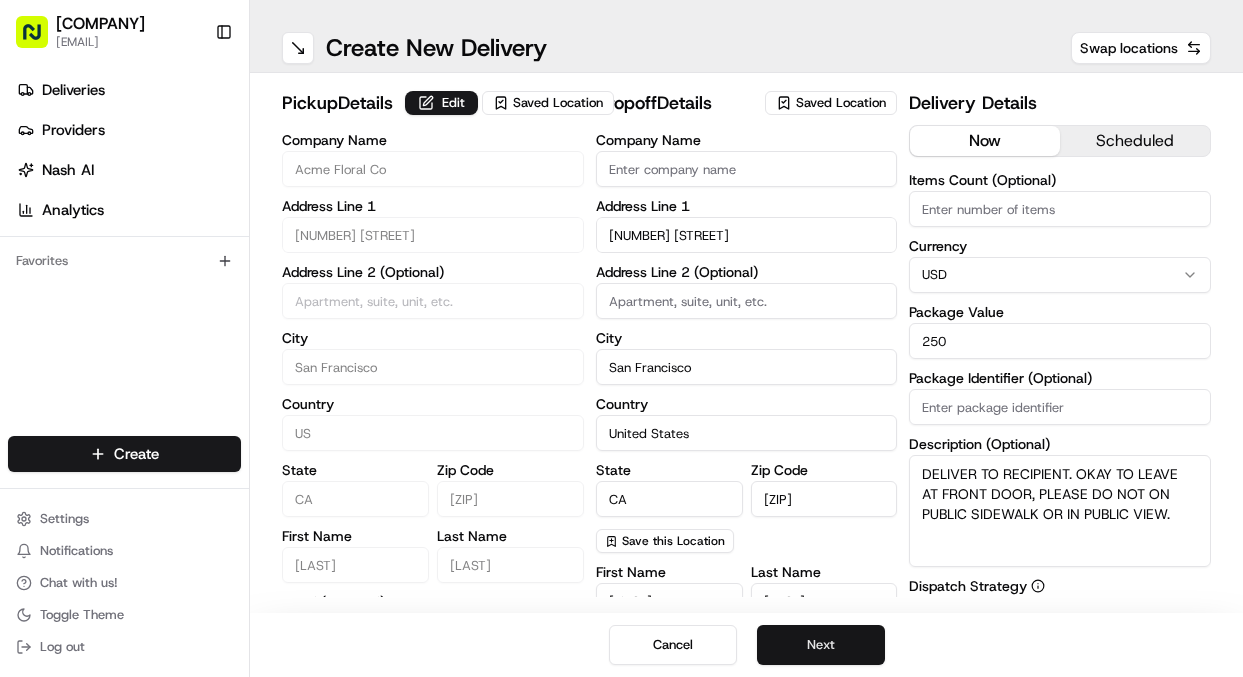 click on "Next" at bounding box center [821, 645] 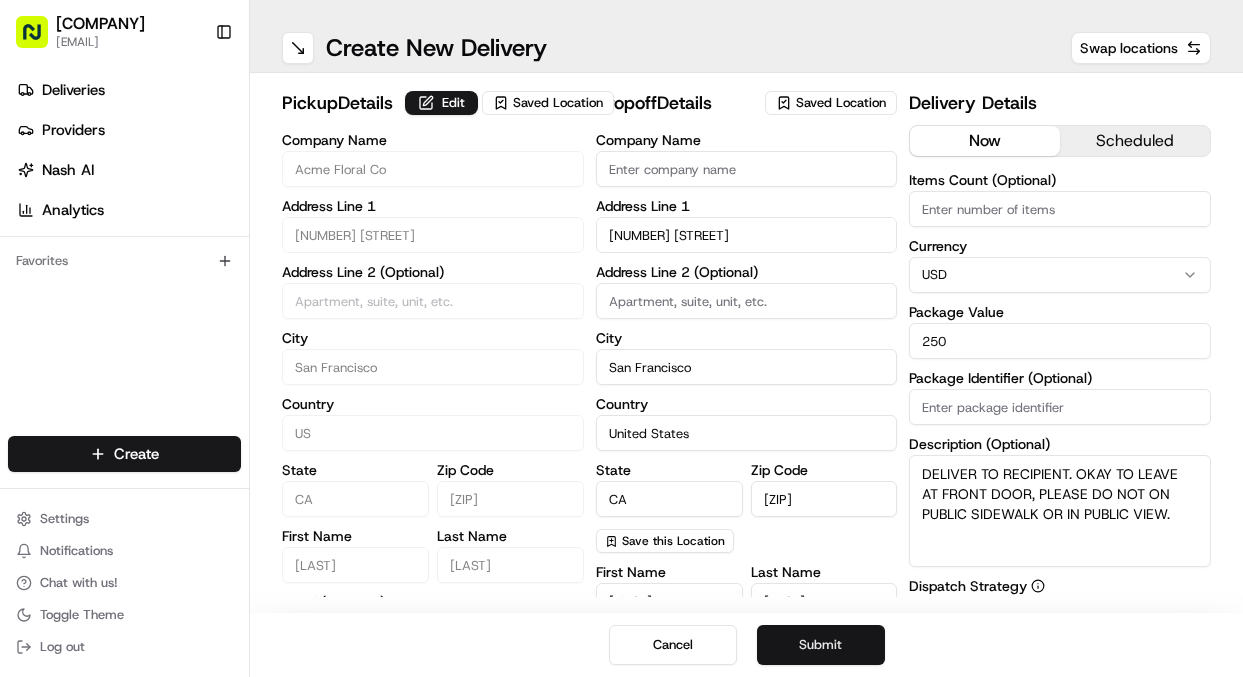 click on "Submit" at bounding box center (821, 645) 